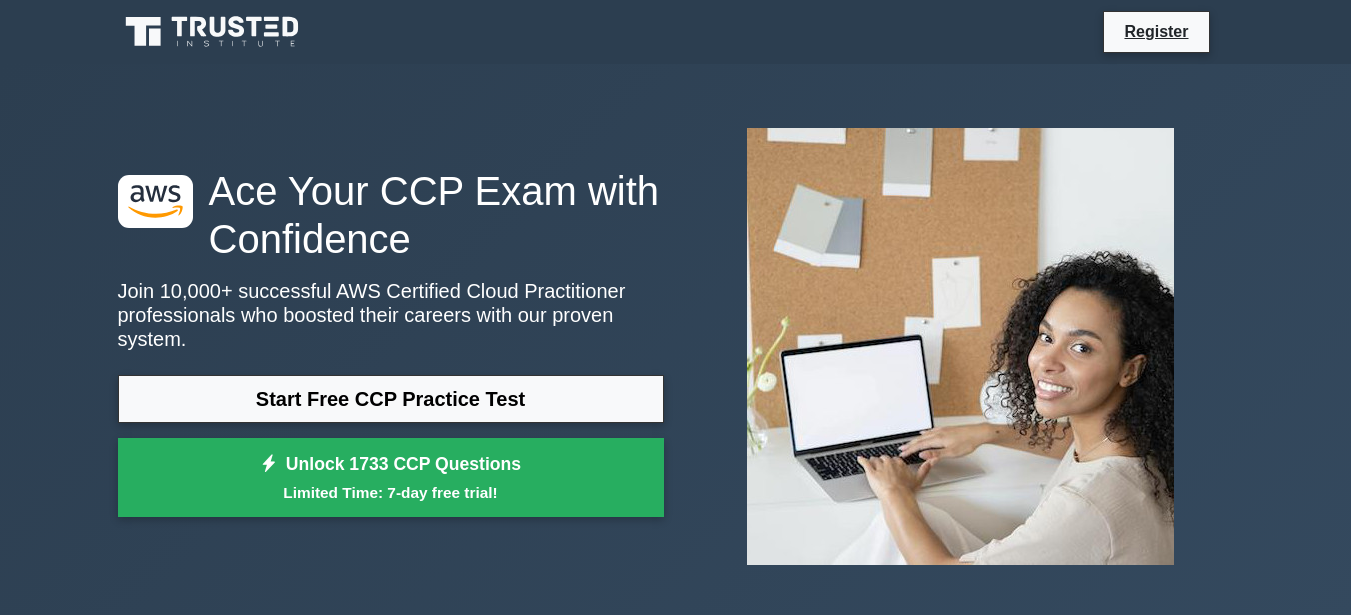 scroll, scrollTop: 0, scrollLeft: 0, axis: both 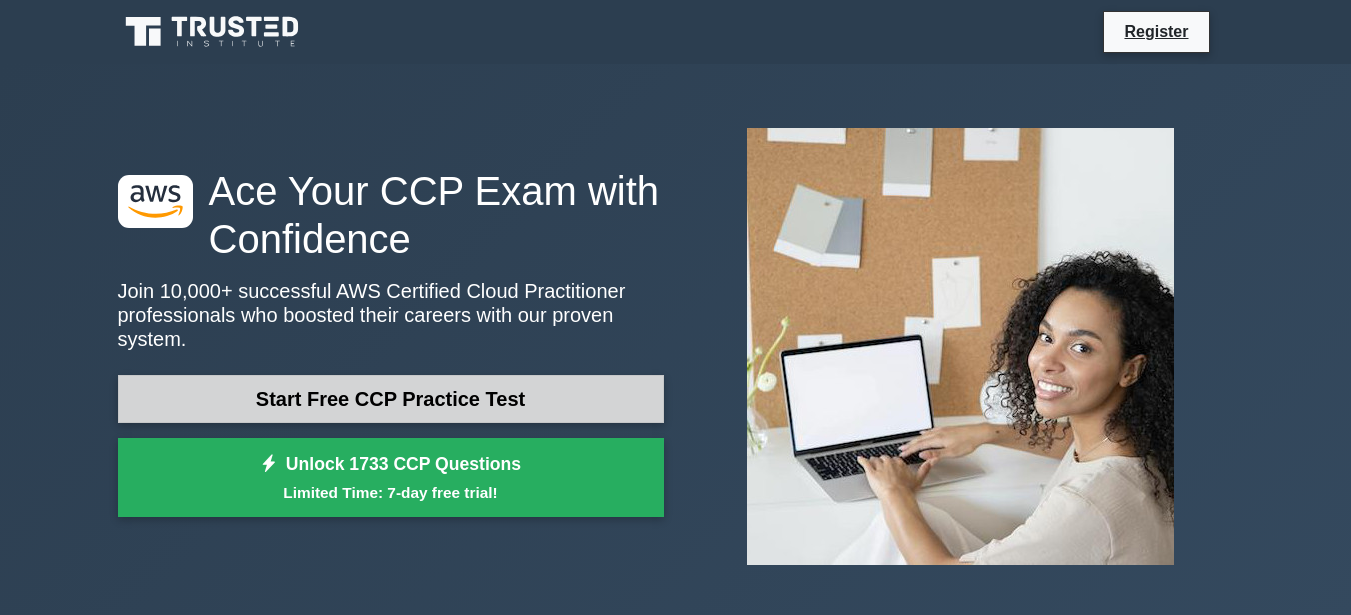 click on "Start Free CCP Practice Test" at bounding box center (391, 399) 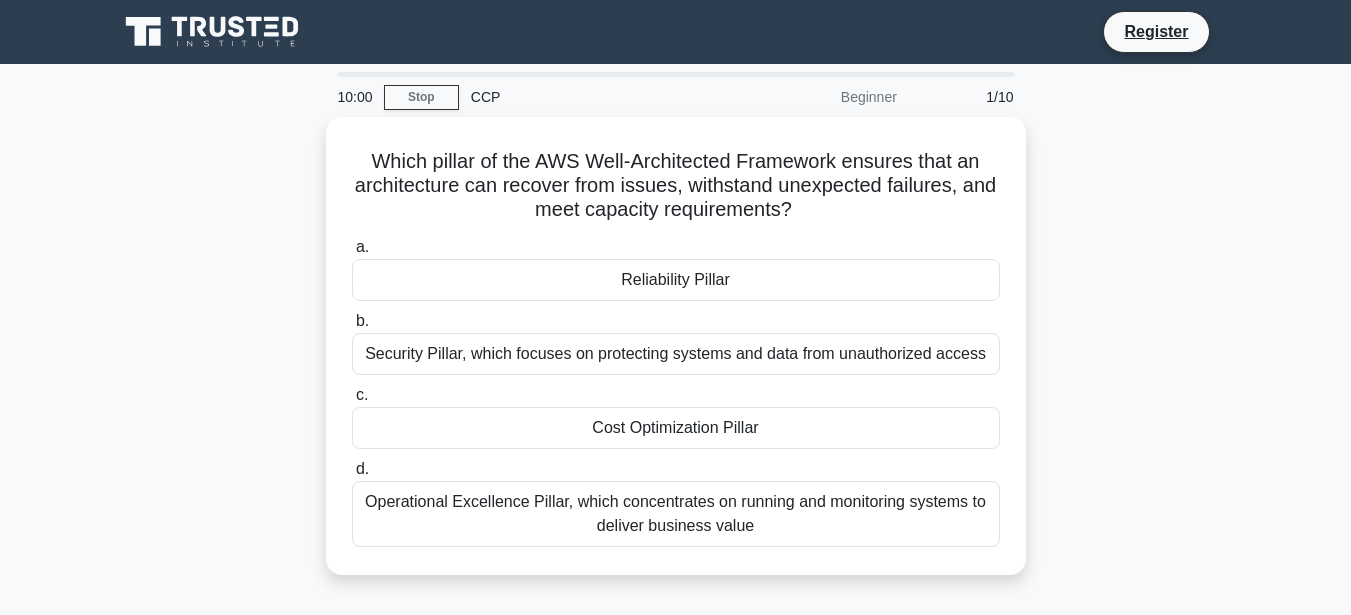 scroll, scrollTop: 0, scrollLeft: 0, axis: both 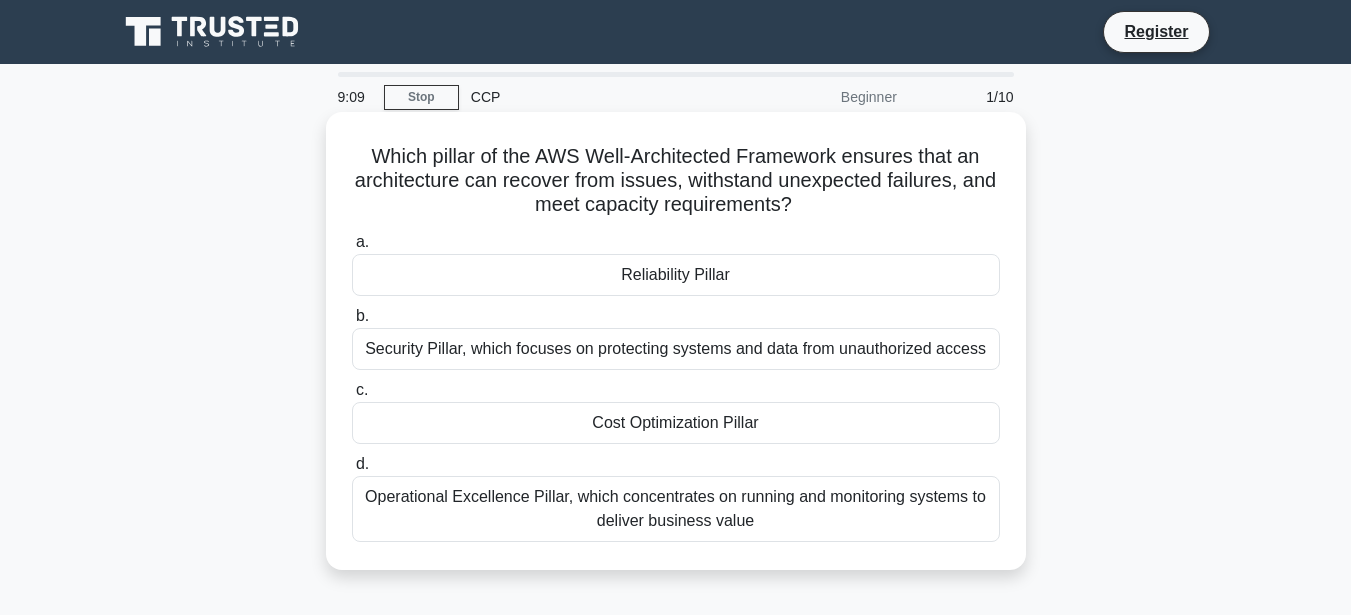 click on "Operational Excellence Pillar, which concentrates on running and monitoring systems to deliver business value" at bounding box center (676, 509) 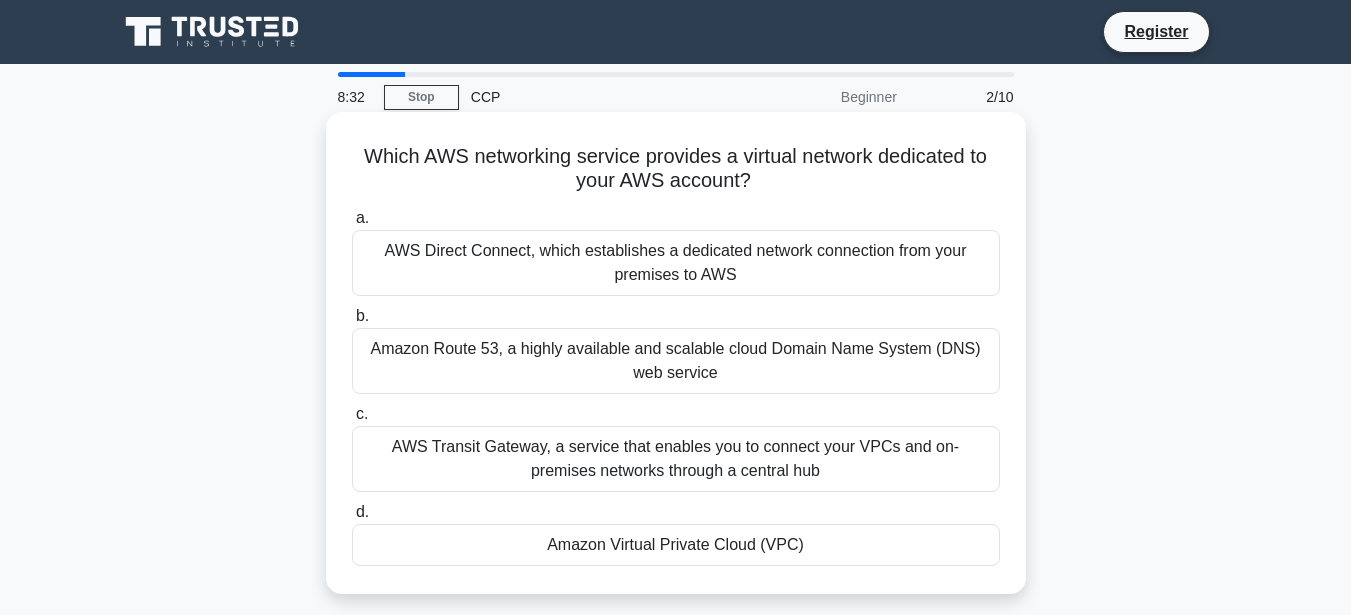 click on "Amazon Virtual Private Cloud (VPC)" at bounding box center [676, 545] 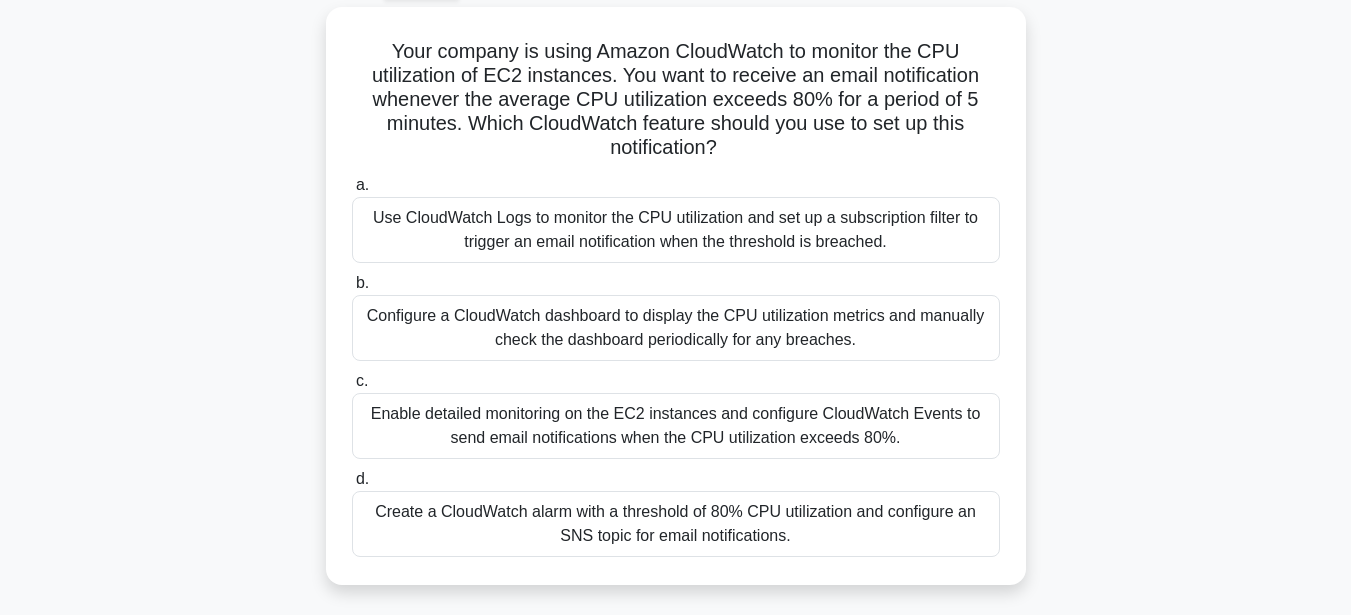 scroll, scrollTop: 90, scrollLeft: 0, axis: vertical 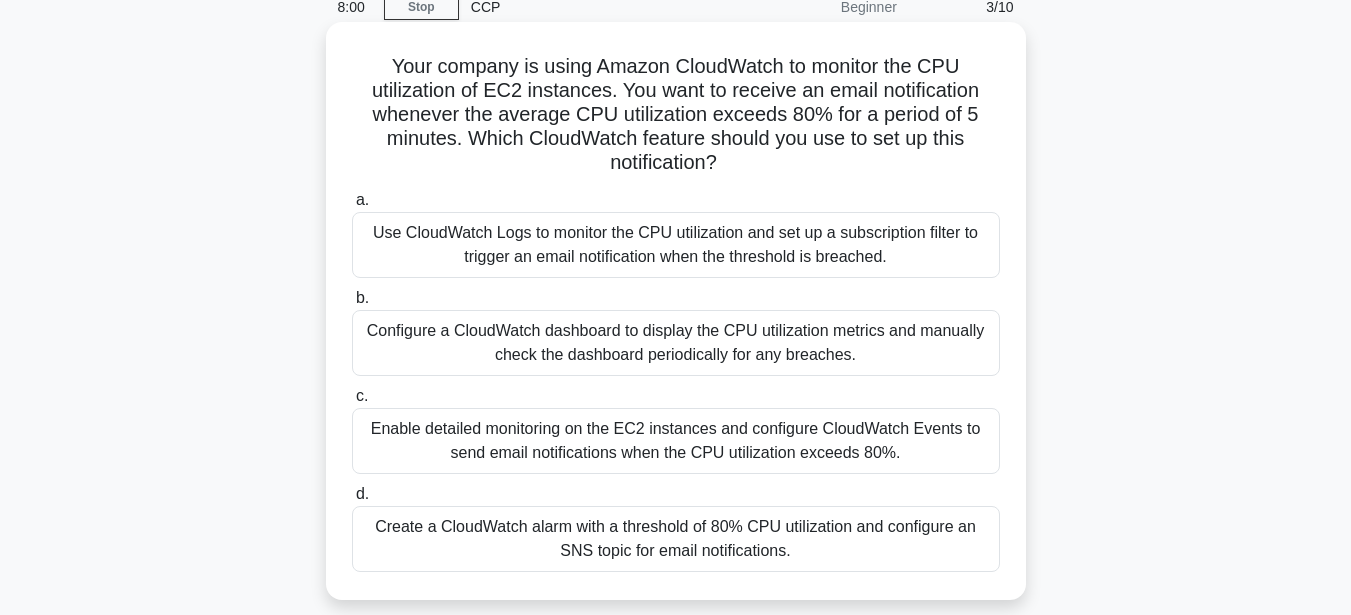 click on "Create a CloudWatch alarm with a threshold of 80% CPU utilization and configure an SNS topic for email notifications." at bounding box center (676, 539) 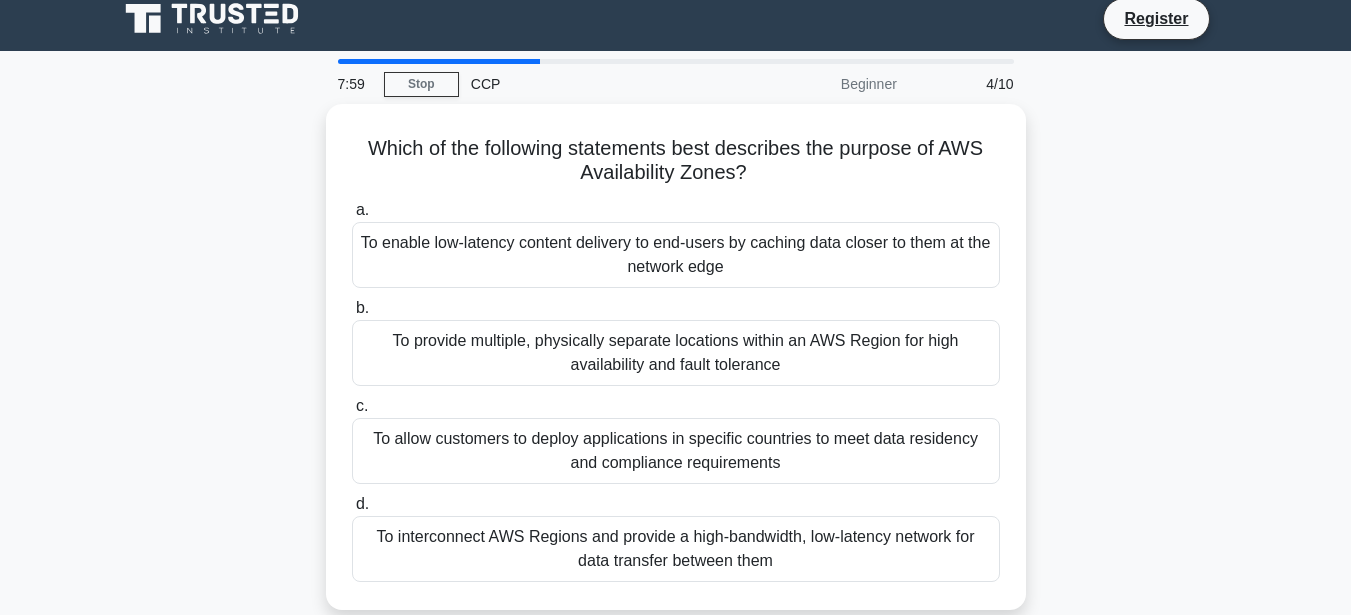 scroll, scrollTop: 0, scrollLeft: 0, axis: both 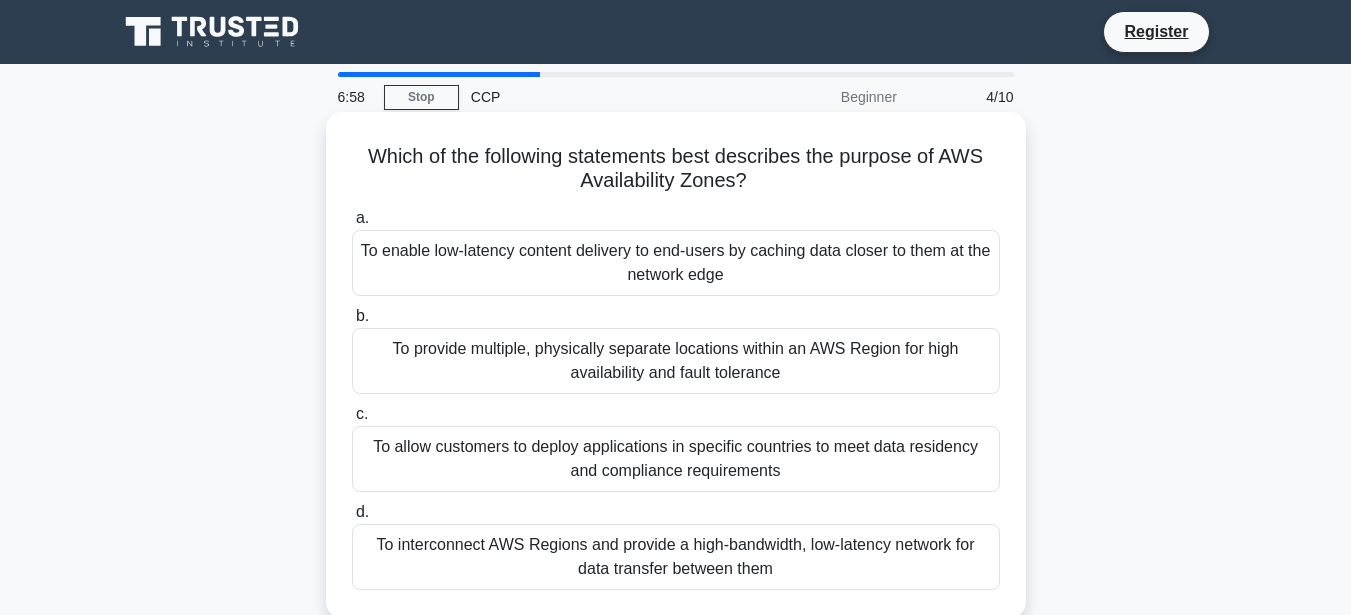 click on "To interconnect AWS Regions and provide a high-bandwidth, low-latency network for data transfer between them" at bounding box center (676, 557) 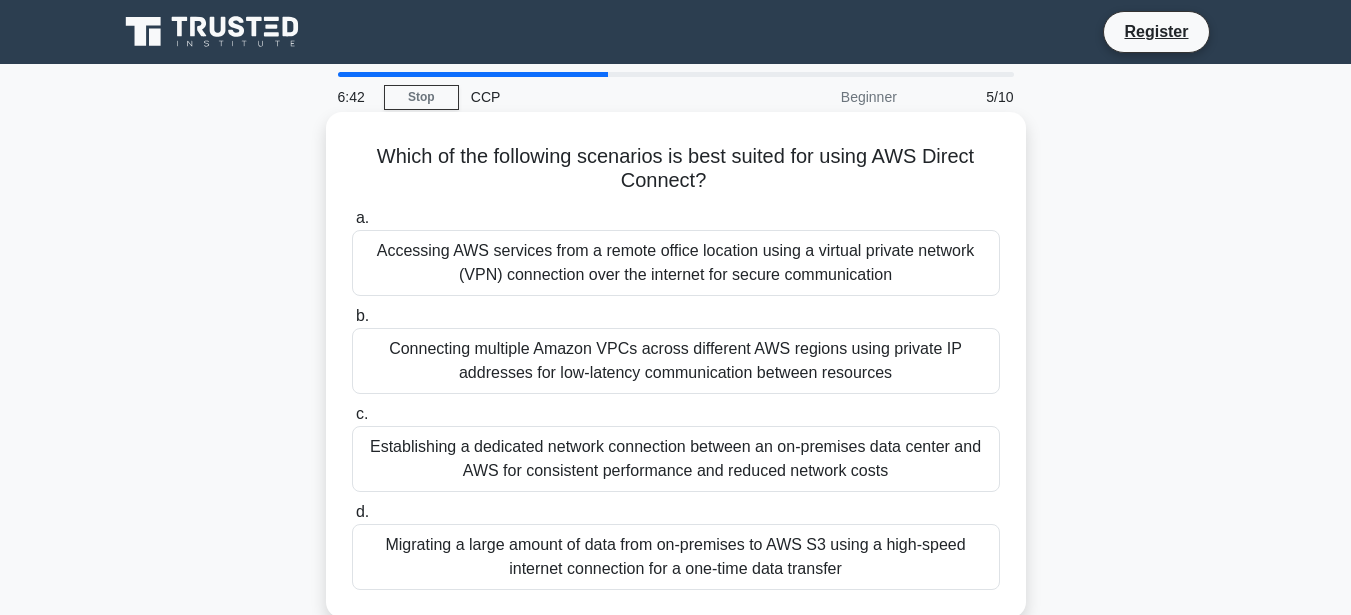 click on "Connecting multiple Amazon VPCs across different AWS regions using private IP addresses for low-latency communication between resources" at bounding box center [676, 361] 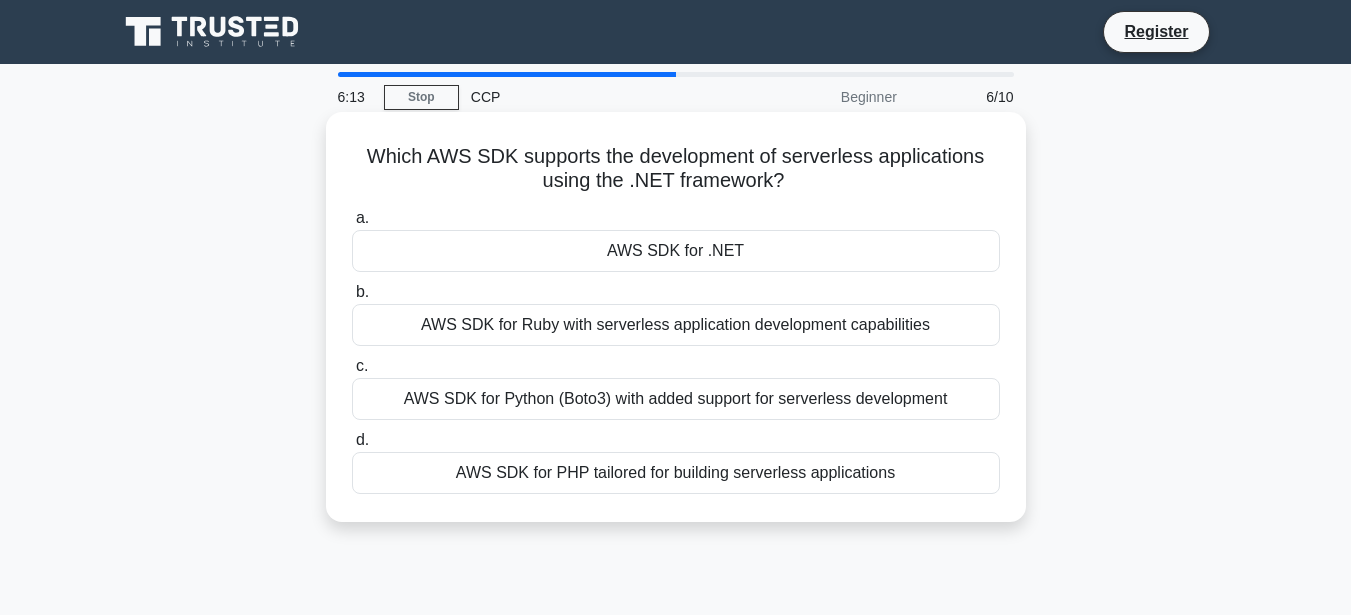 click on "AWS SDK for .NET" at bounding box center [676, 251] 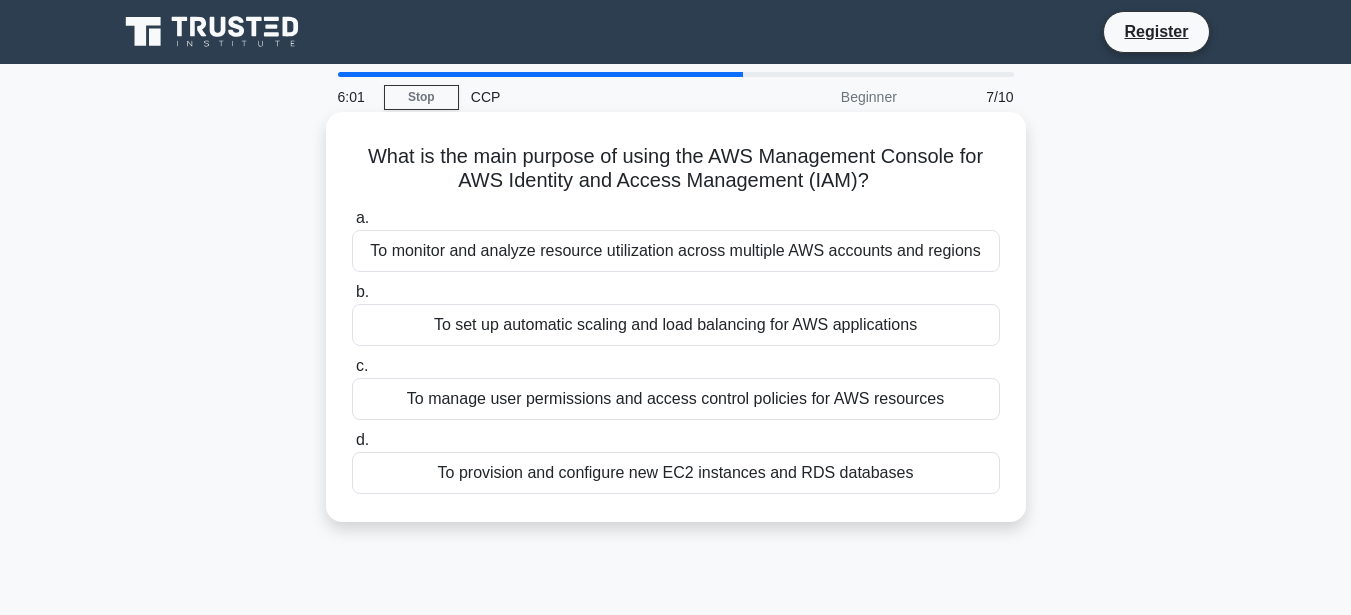 click on "To manage user permissions and access control policies for AWS resources" at bounding box center [676, 399] 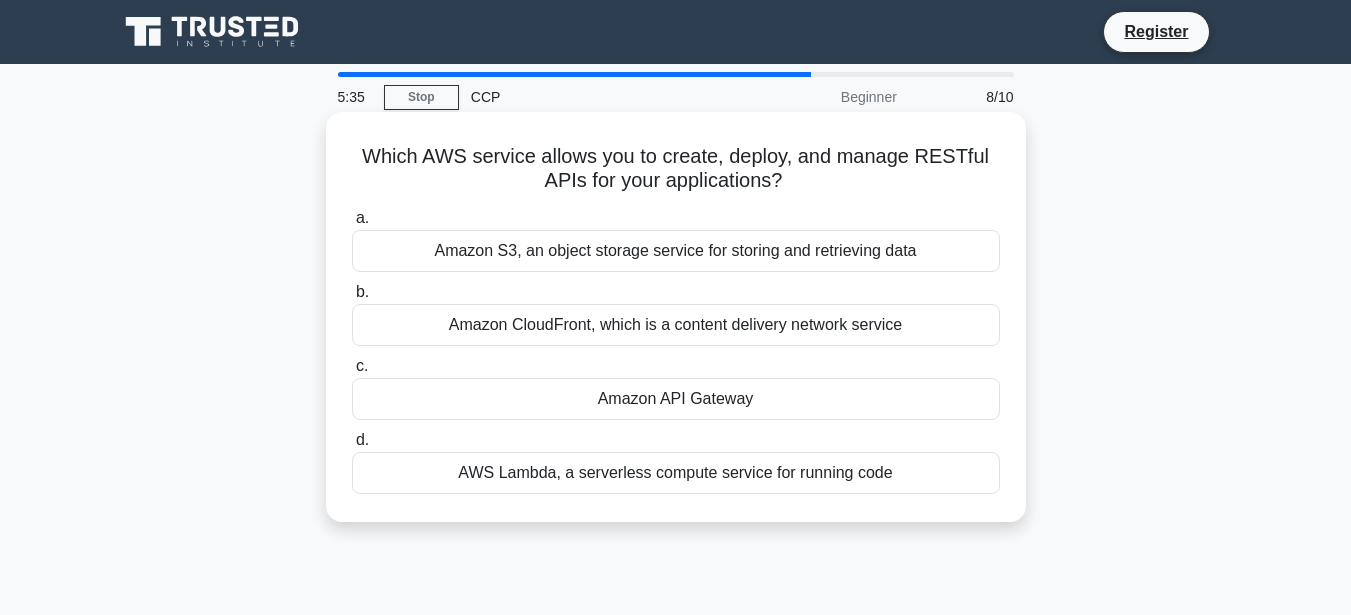 click on "Amazon CloudFront, which is a content delivery network service" at bounding box center [676, 325] 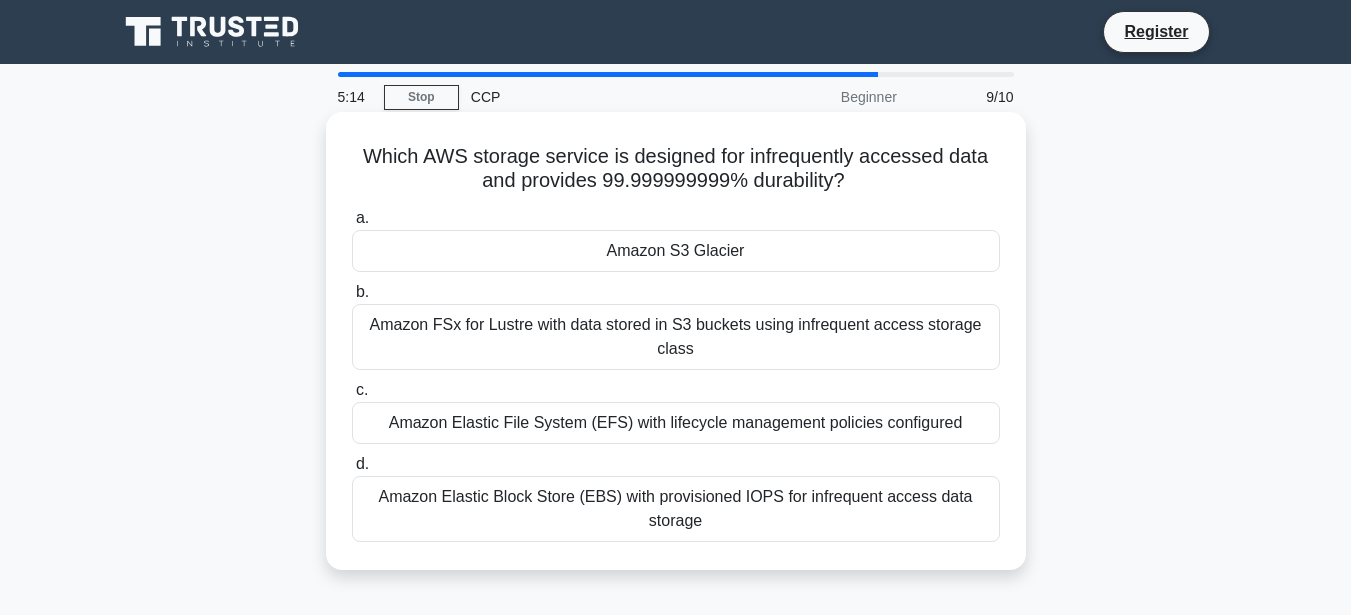 click on "Amazon S3 Glacier" at bounding box center [676, 251] 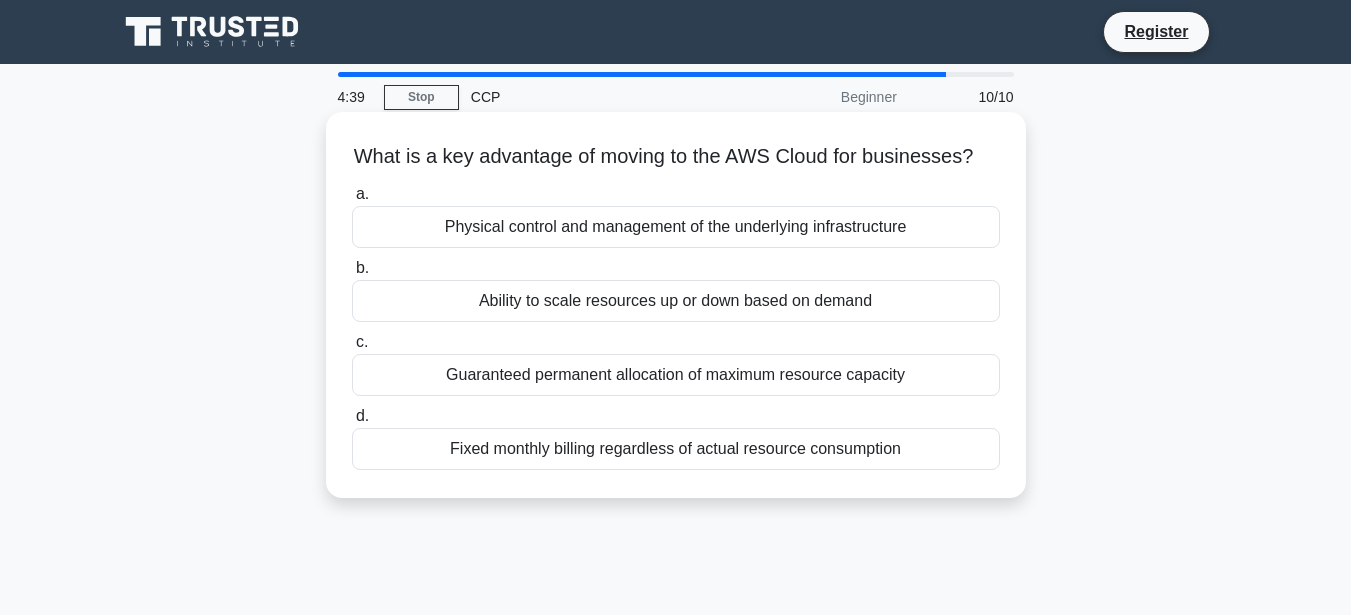click on "Fixed monthly billing regardless of actual resource consumption" at bounding box center [676, 449] 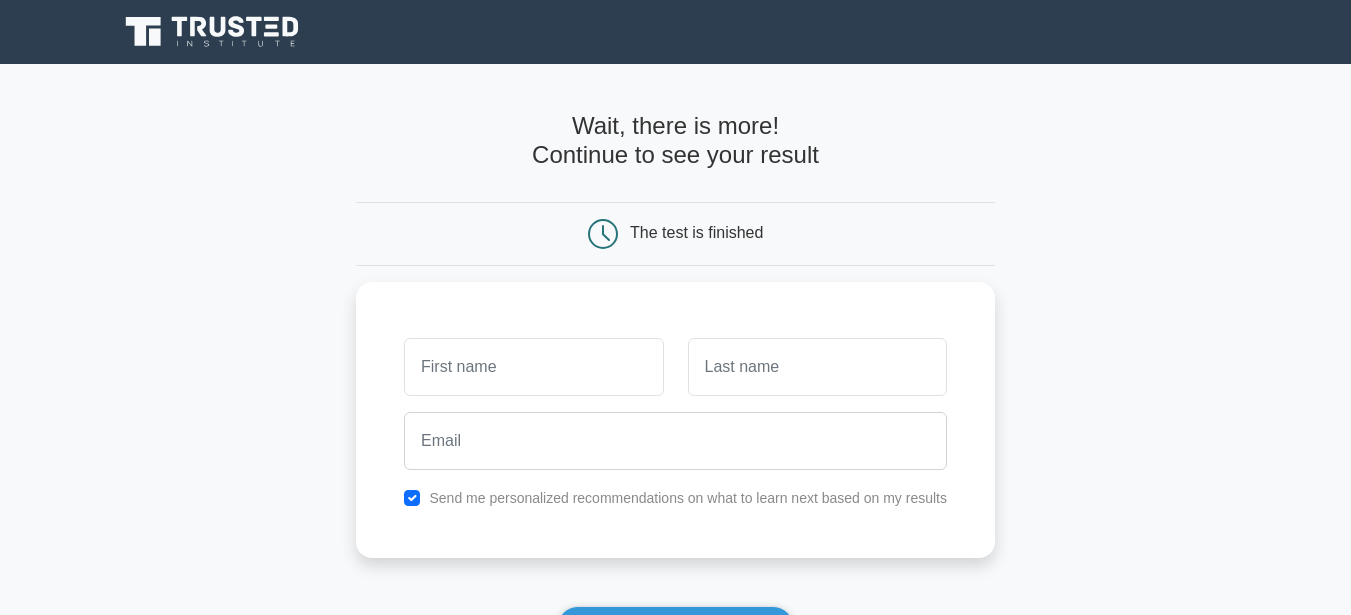 scroll, scrollTop: 0, scrollLeft: 0, axis: both 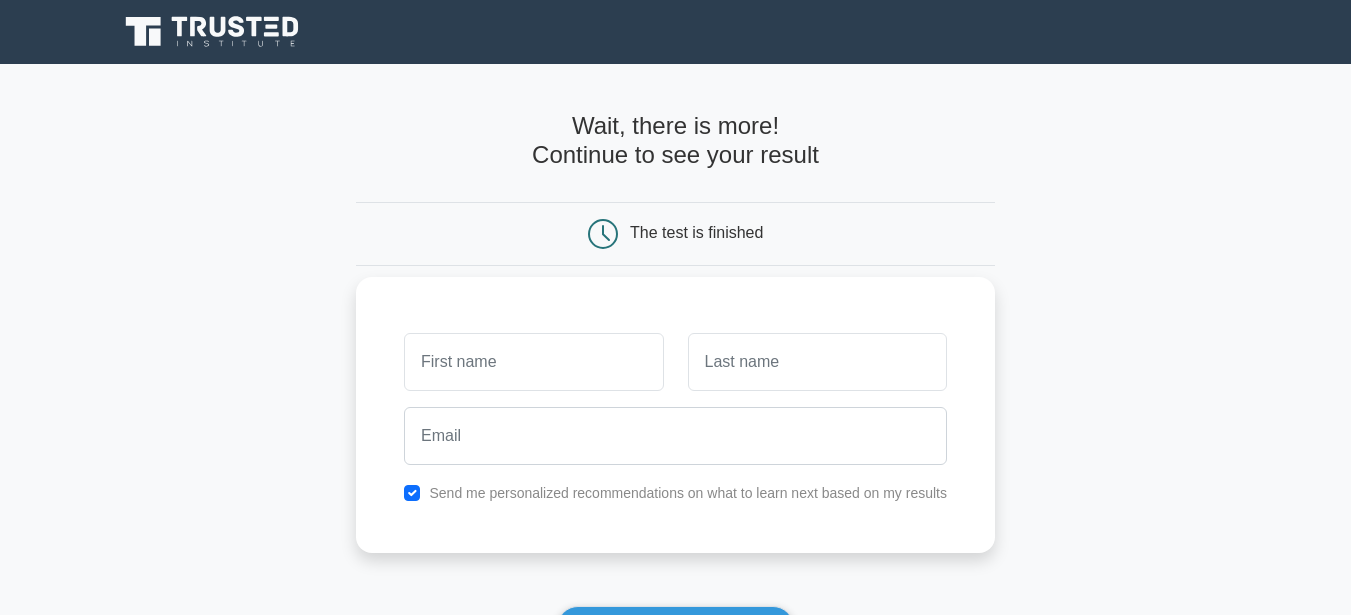click at bounding box center [533, 362] 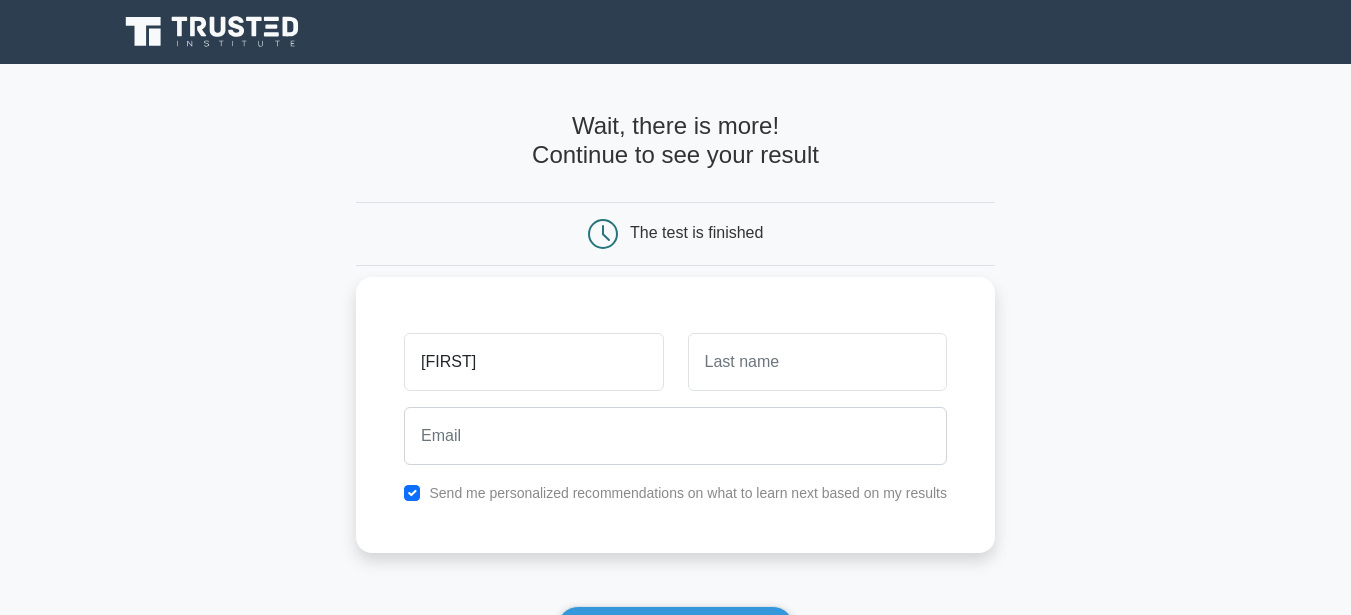 type on "[FIRST]" 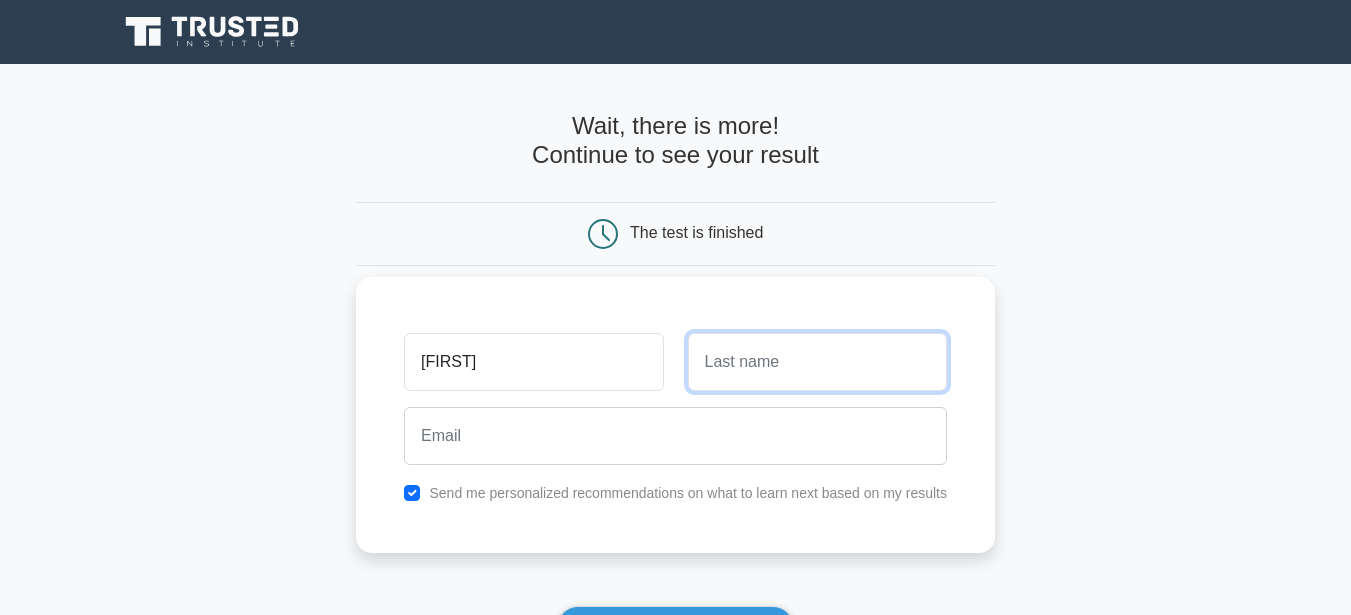 click at bounding box center (817, 362) 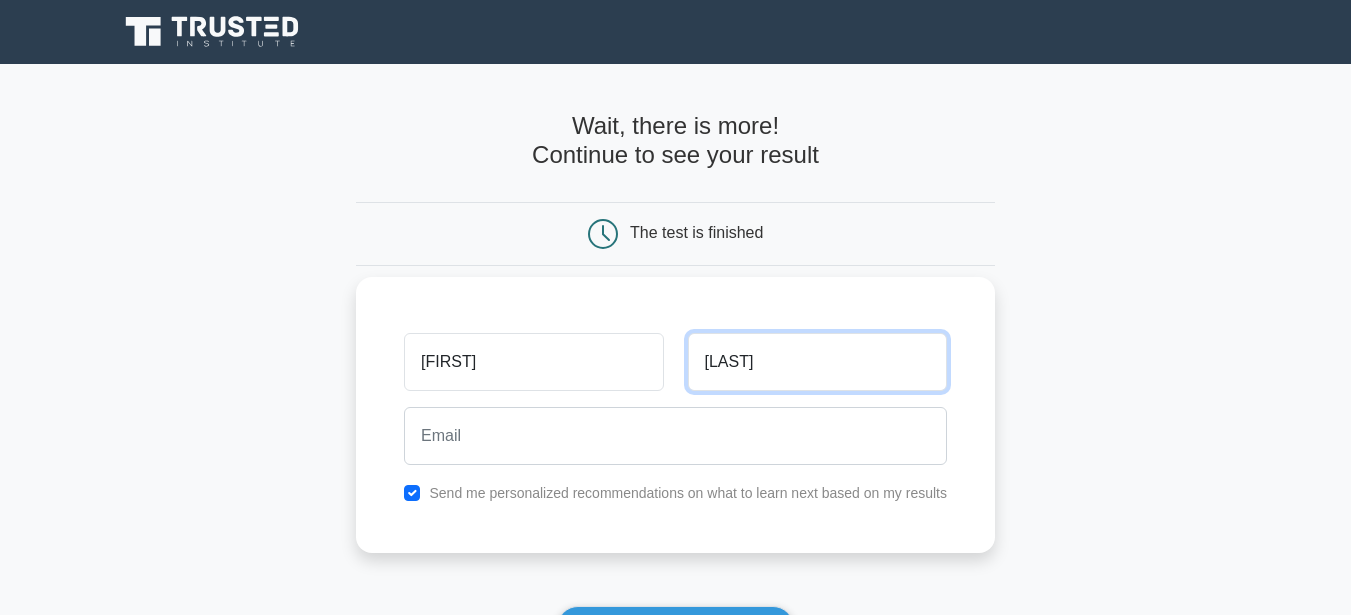 type on "Patnaik" 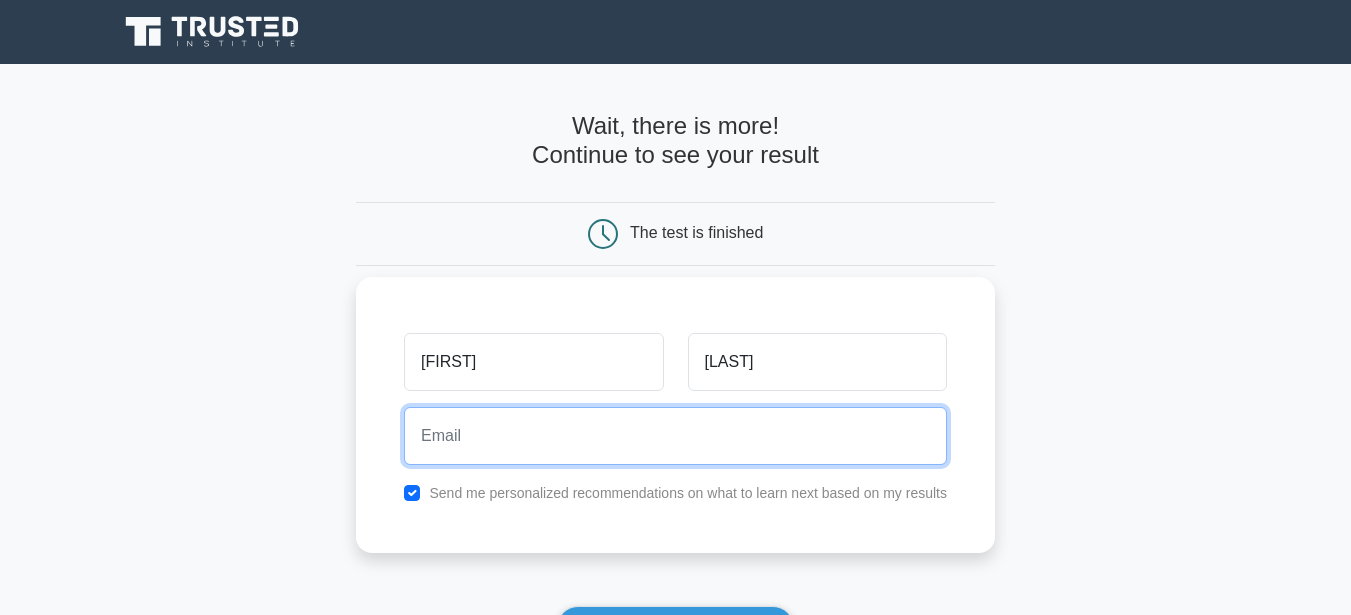 click at bounding box center (675, 436) 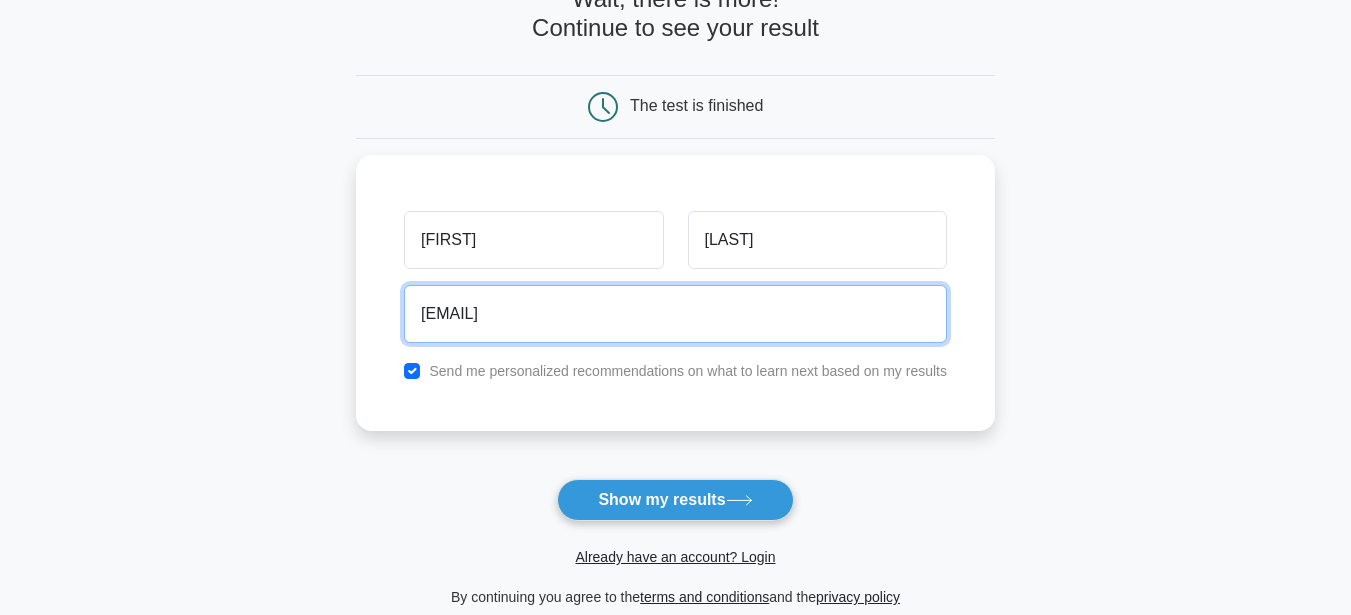 scroll, scrollTop: 214, scrollLeft: 0, axis: vertical 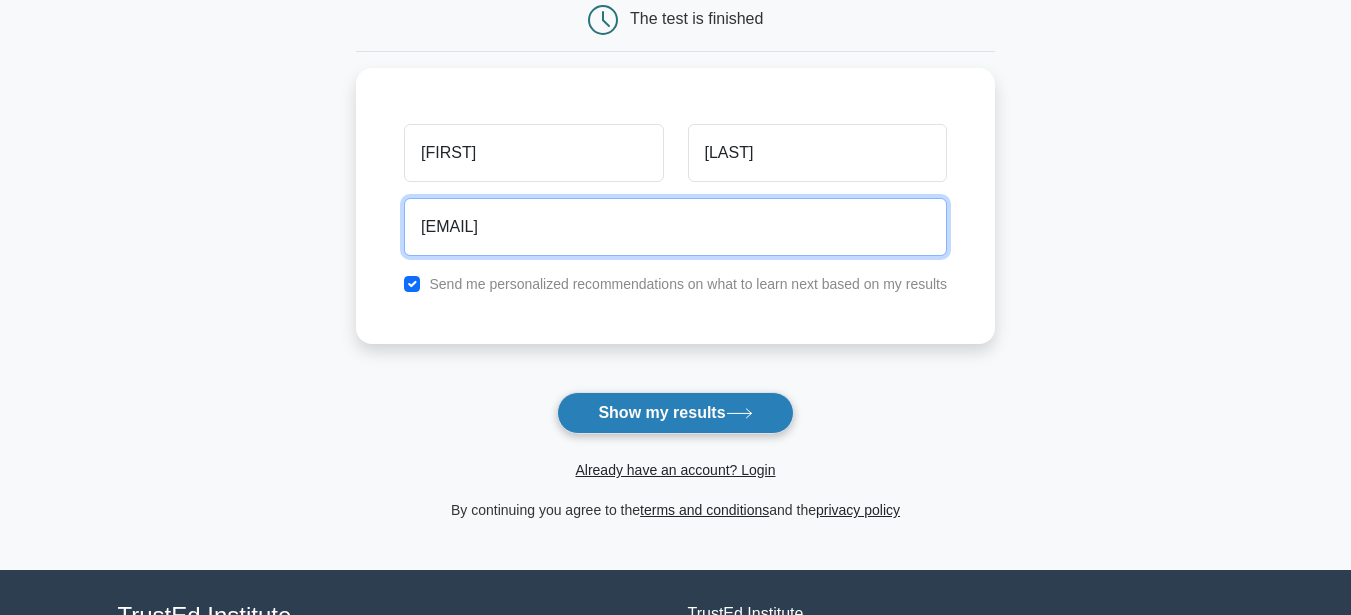 type on "swatipatnaik28@gmail.com" 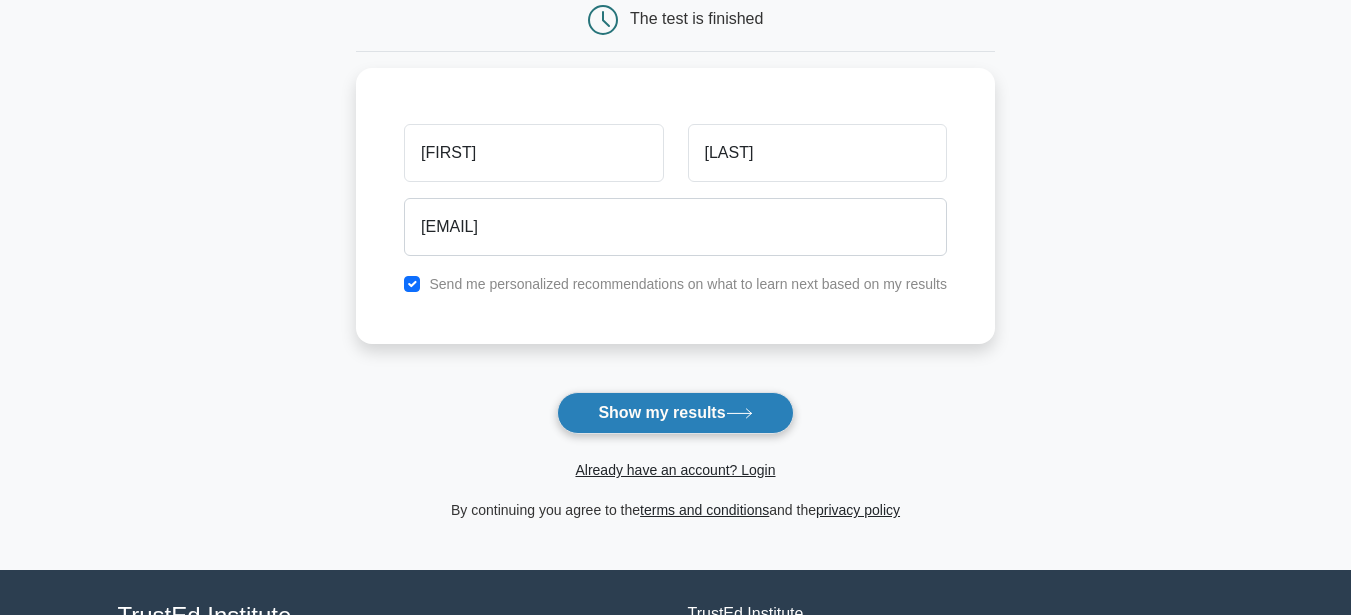 click on "Show my results" at bounding box center [675, 413] 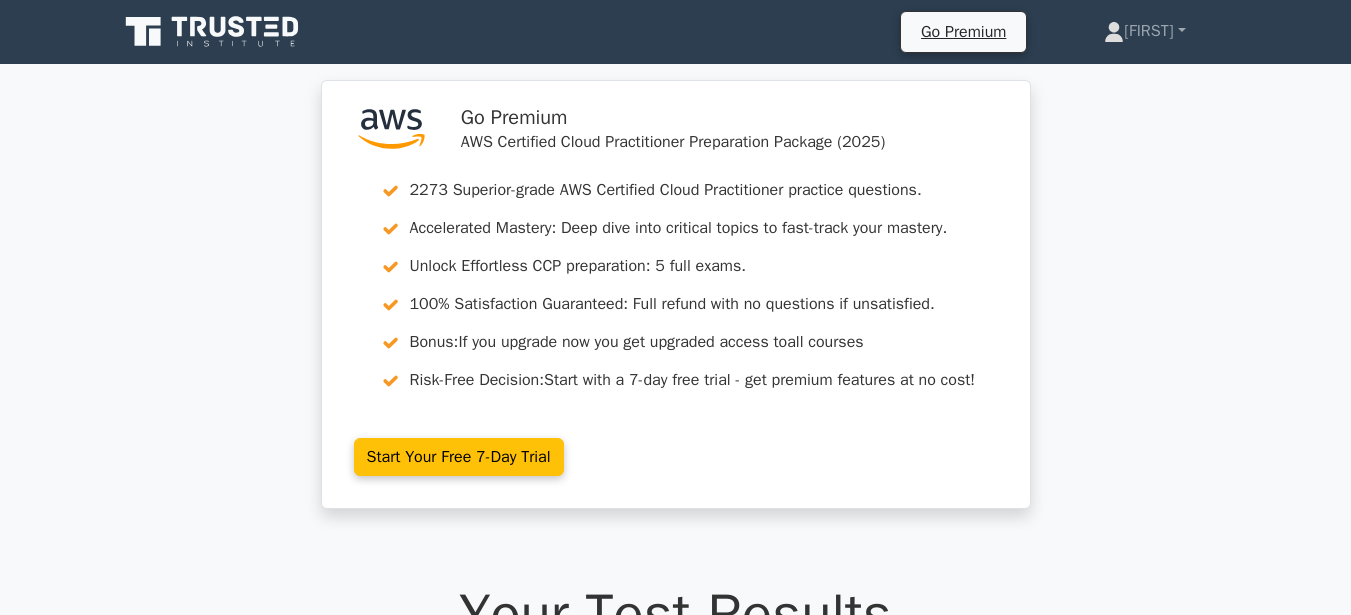 scroll, scrollTop: 0, scrollLeft: 0, axis: both 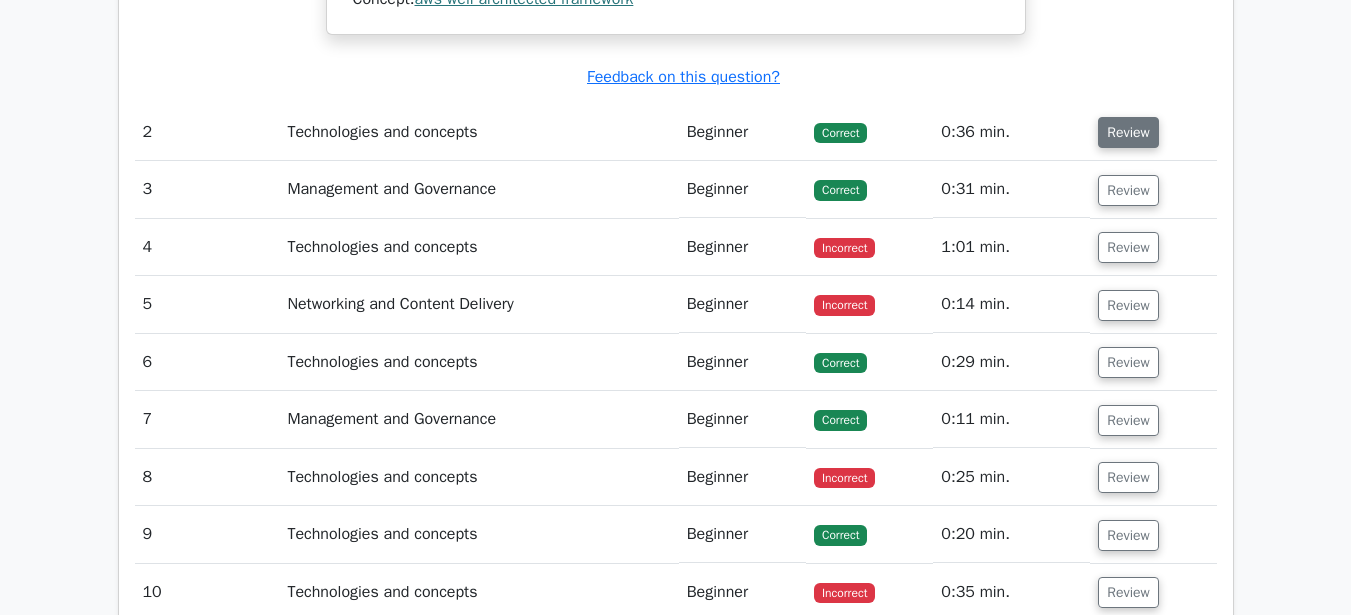 click on "Review" at bounding box center (1128, 132) 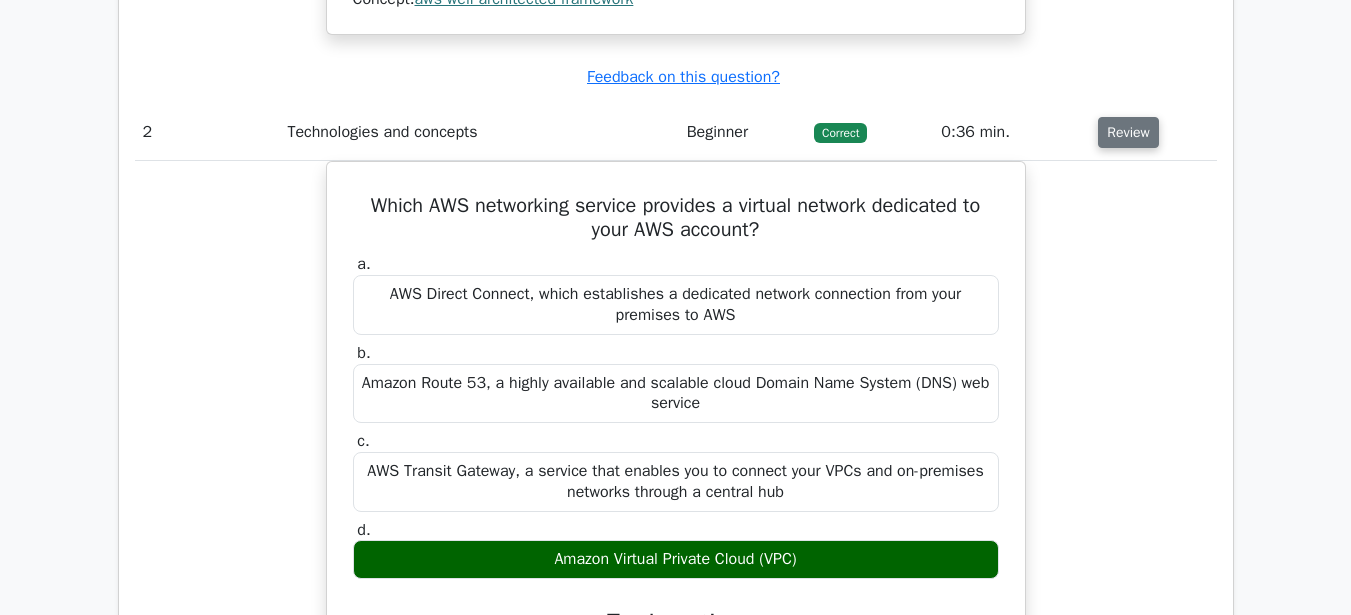 click on "Review" at bounding box center [1128, 132] 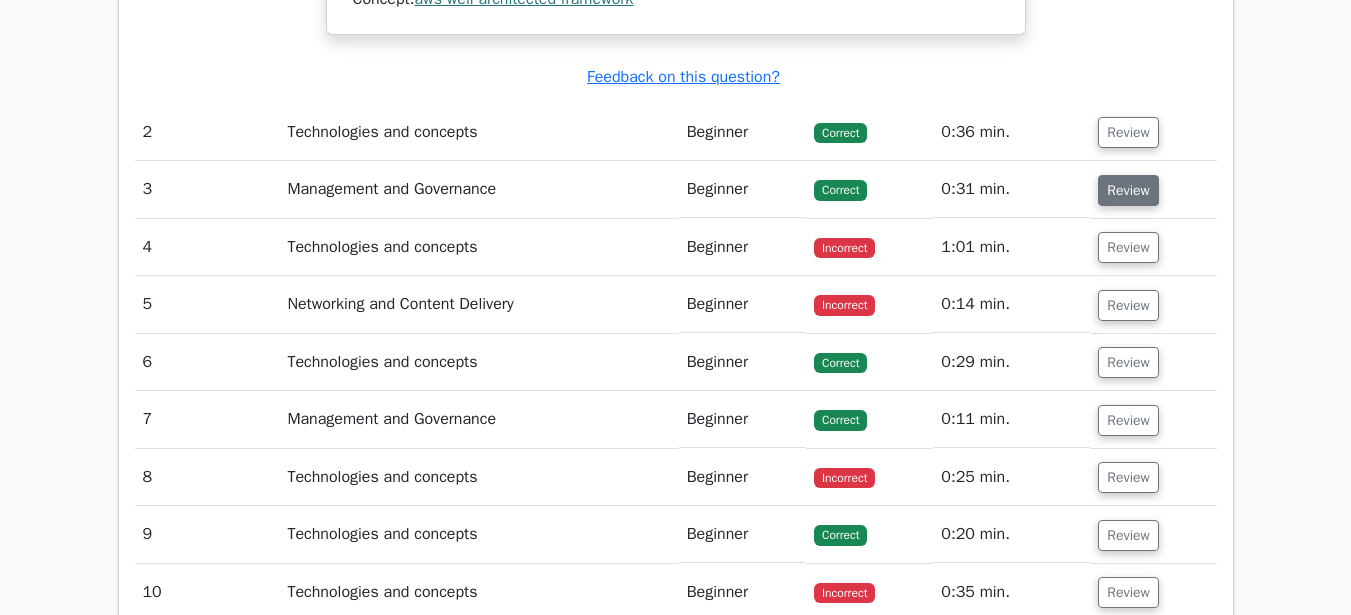 click on "Review" at bounding box center (1128, 190) 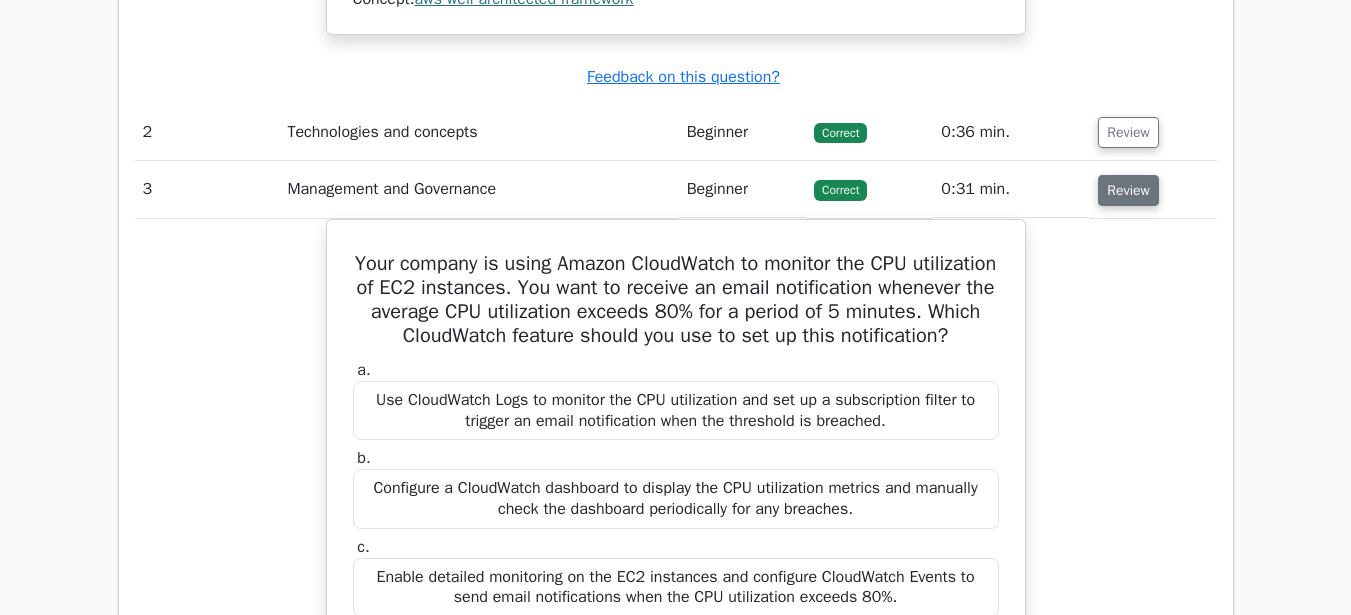 click on "Review" at bounding box center [1128, 190] 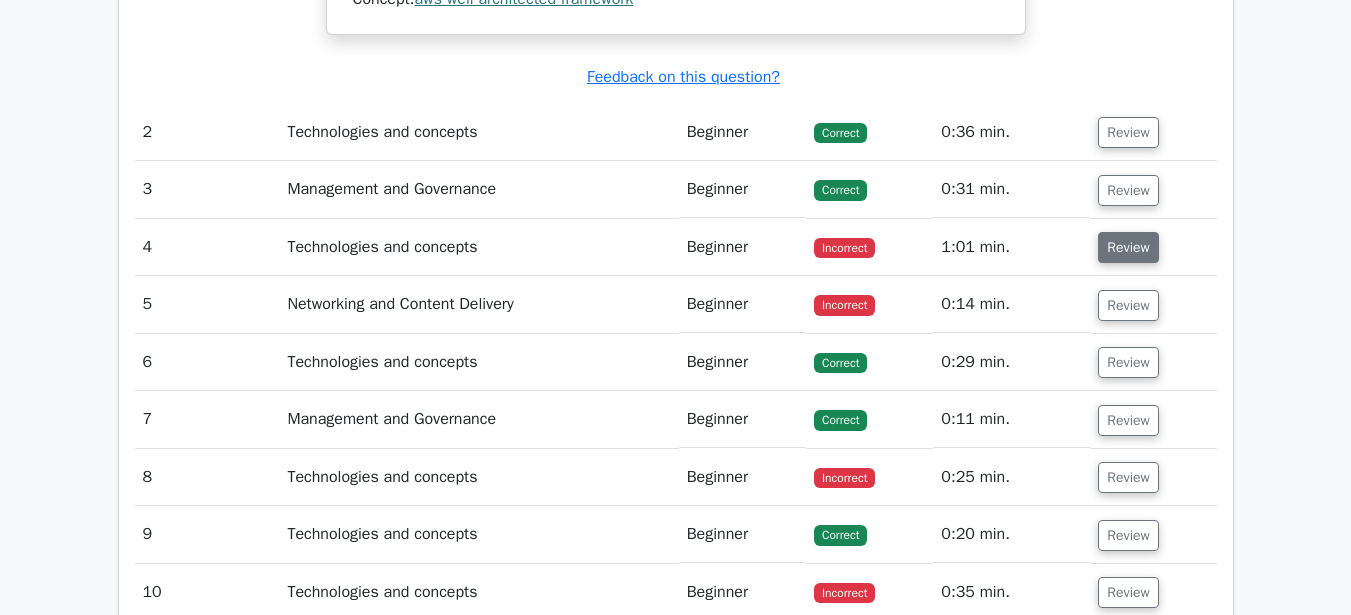 click on "Review" at bounding box center [1128, 247] 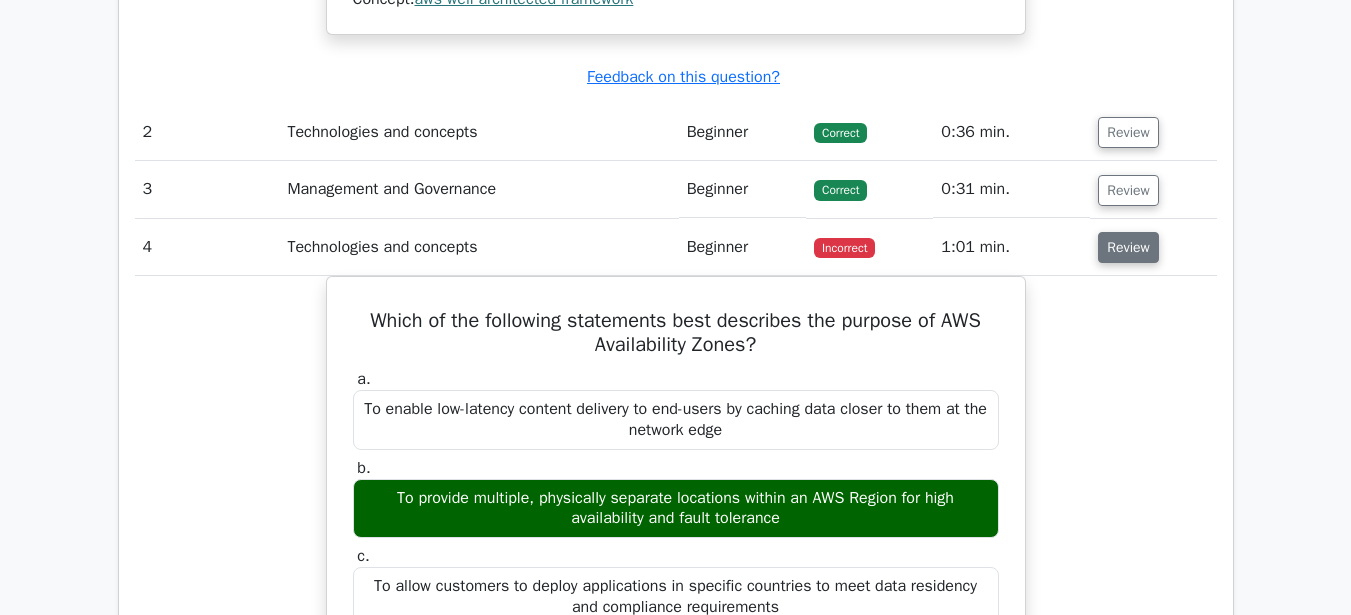 click on "Review" at bounding box center (1128, 247) 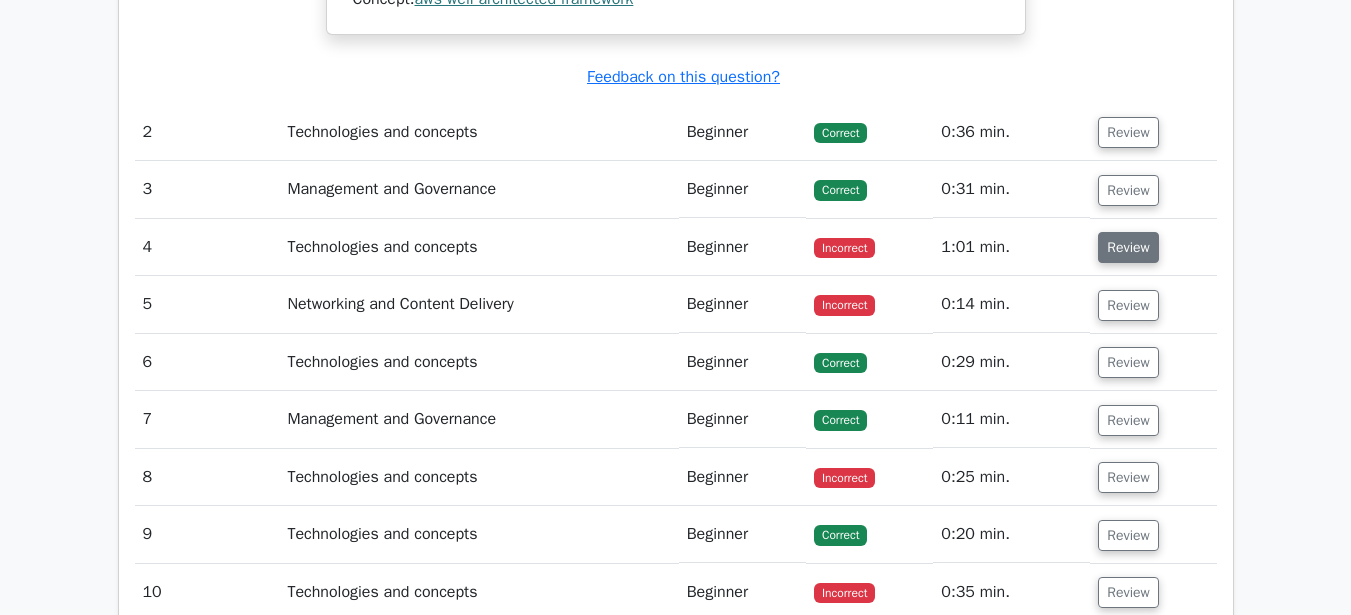 click on "Review" at bounding box center [1128, 247] 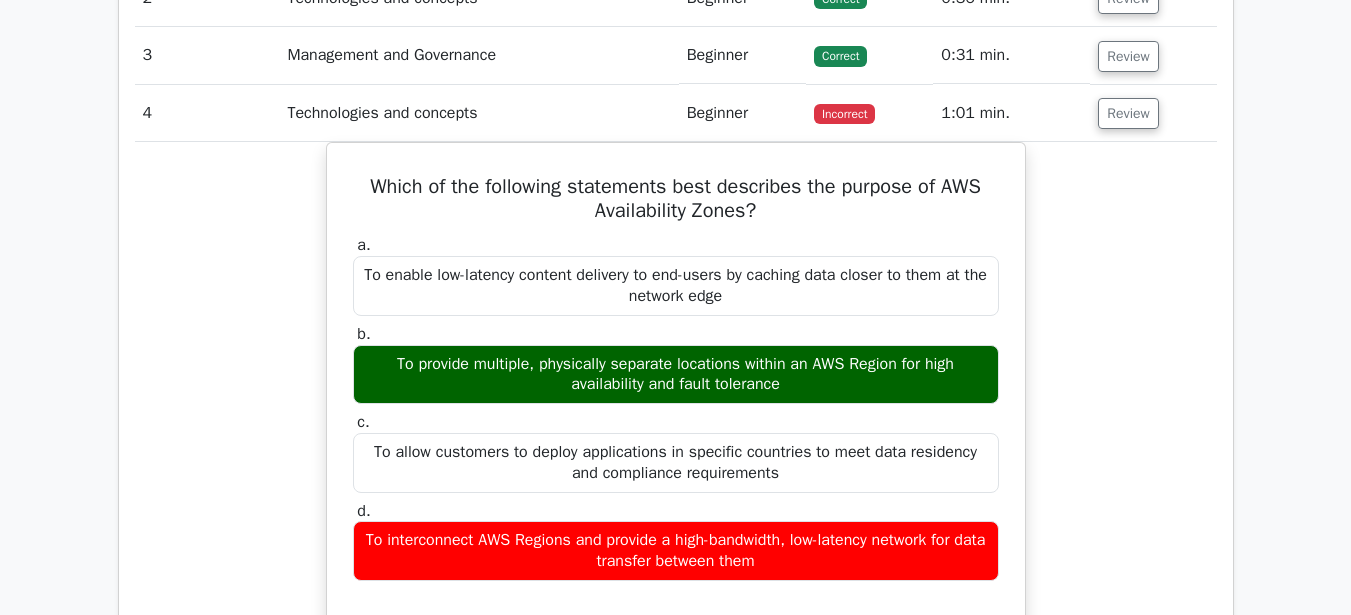 scroll, scrollTop: 2412, scrollLeft: 0, axis: vertical 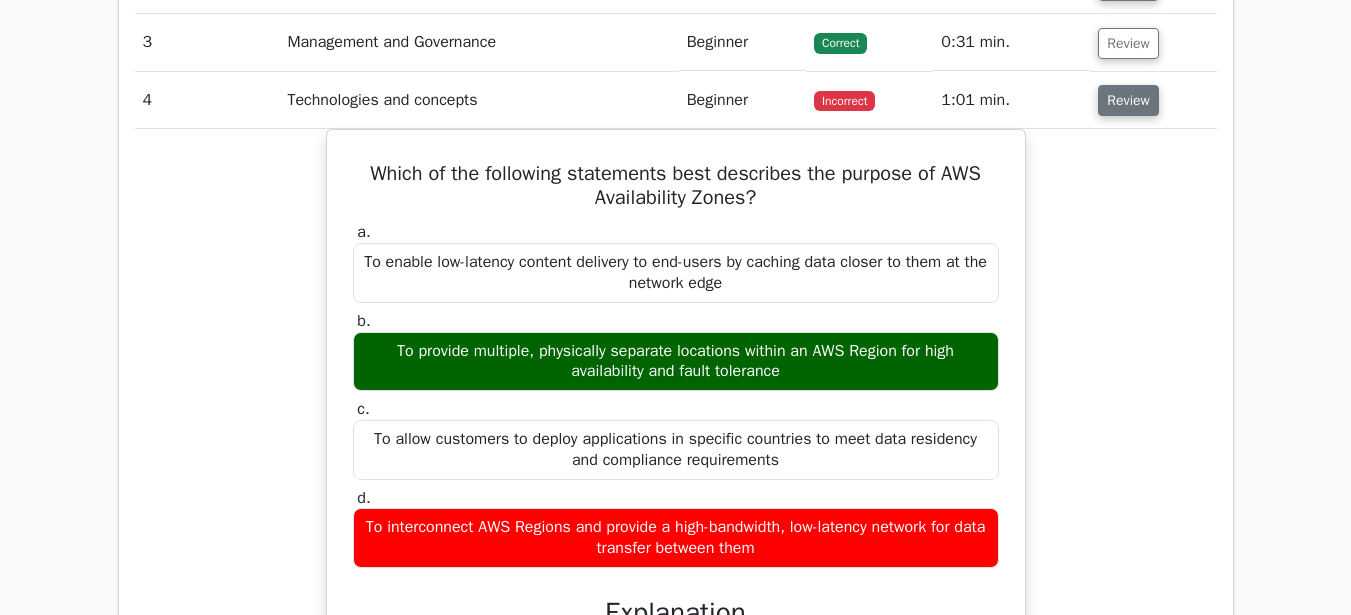 click on "Review" at bounding box center (1128, 100) 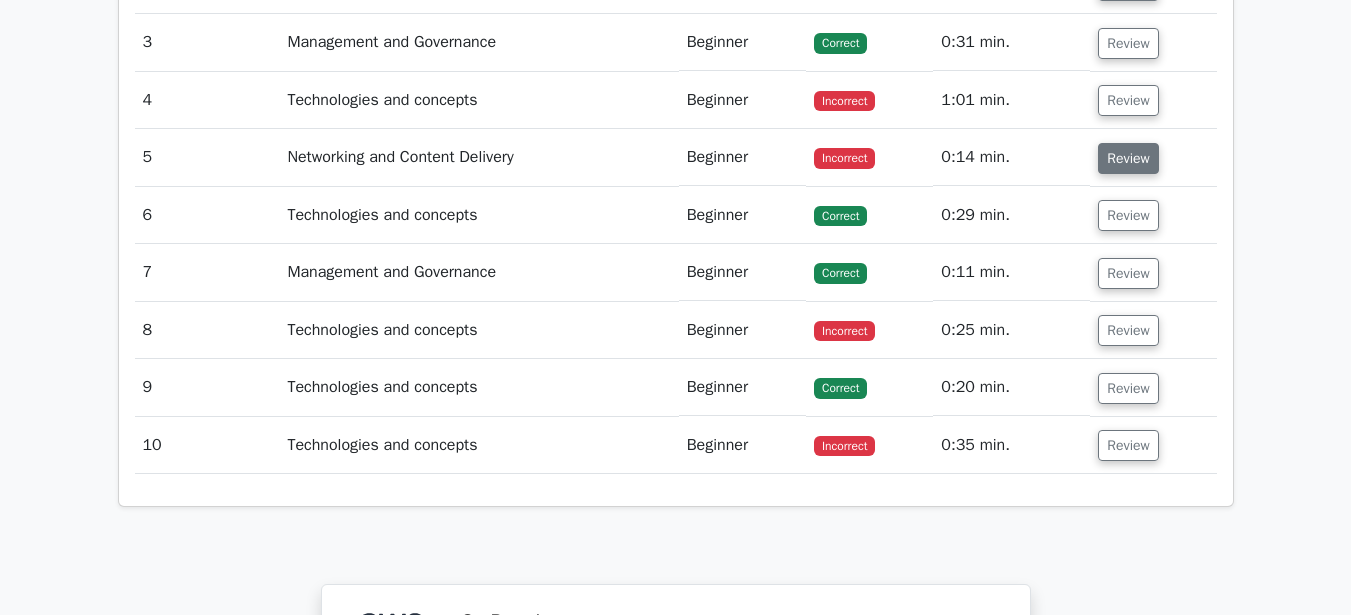 click on "Review" at bounding box center (1128, 158) 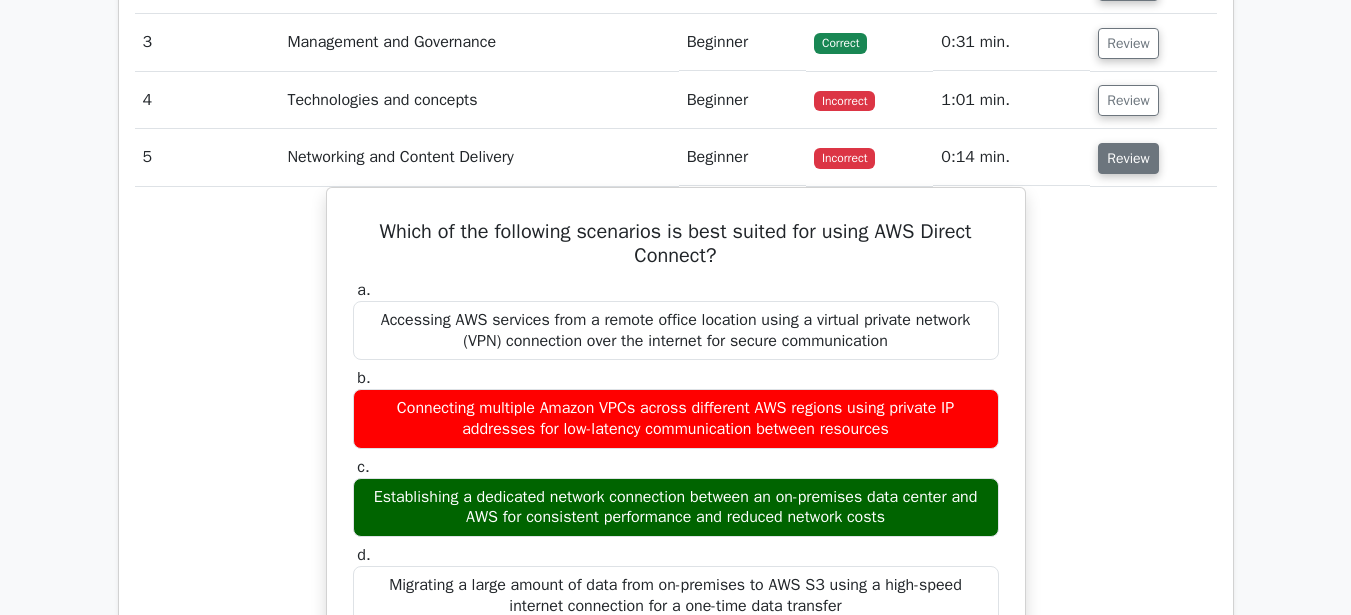 click on "Review" at bounding box center (1128, 158) 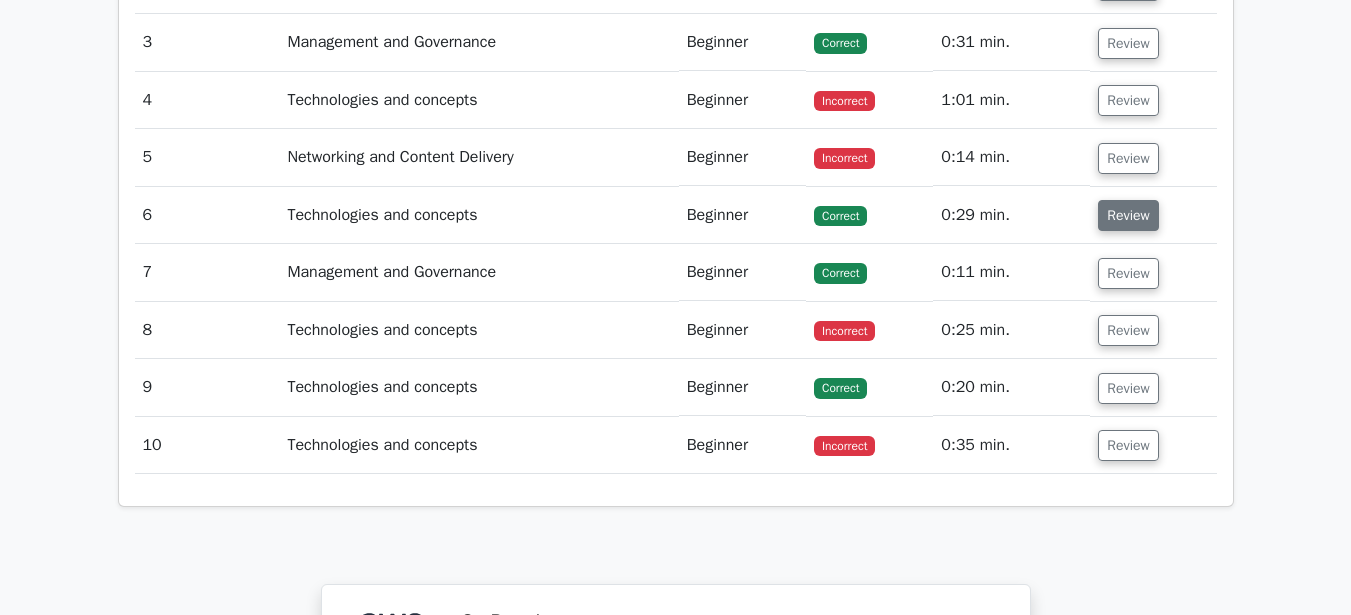 click on "Review" at bounding box center [1128, 215] 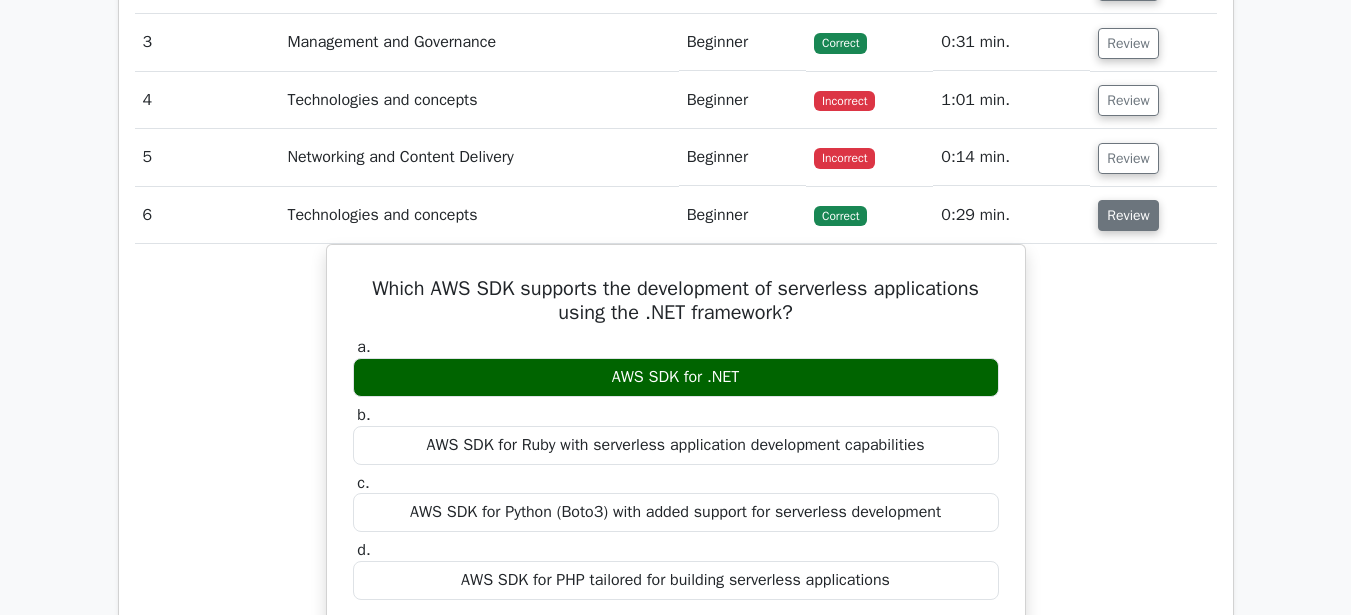 click on "Review" at bounding box center (1128, 215) 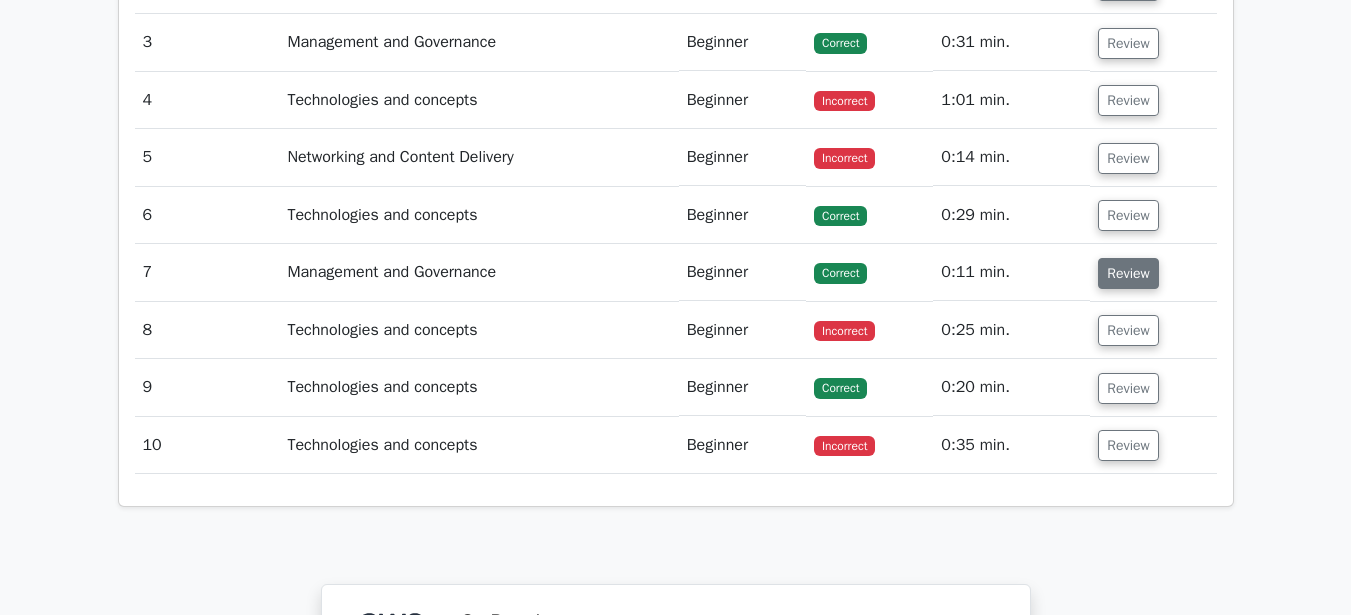 click on "Review" at bounding box center [1128, 273] 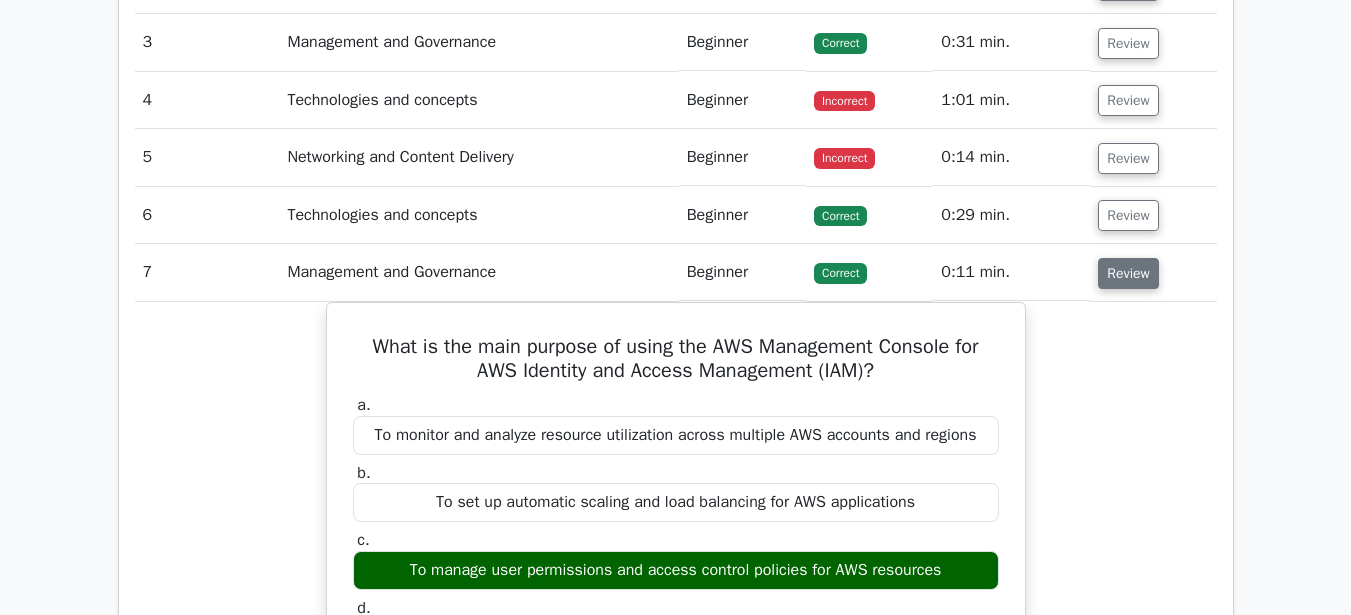 click on "Review" at bounding box center (1128, 273) 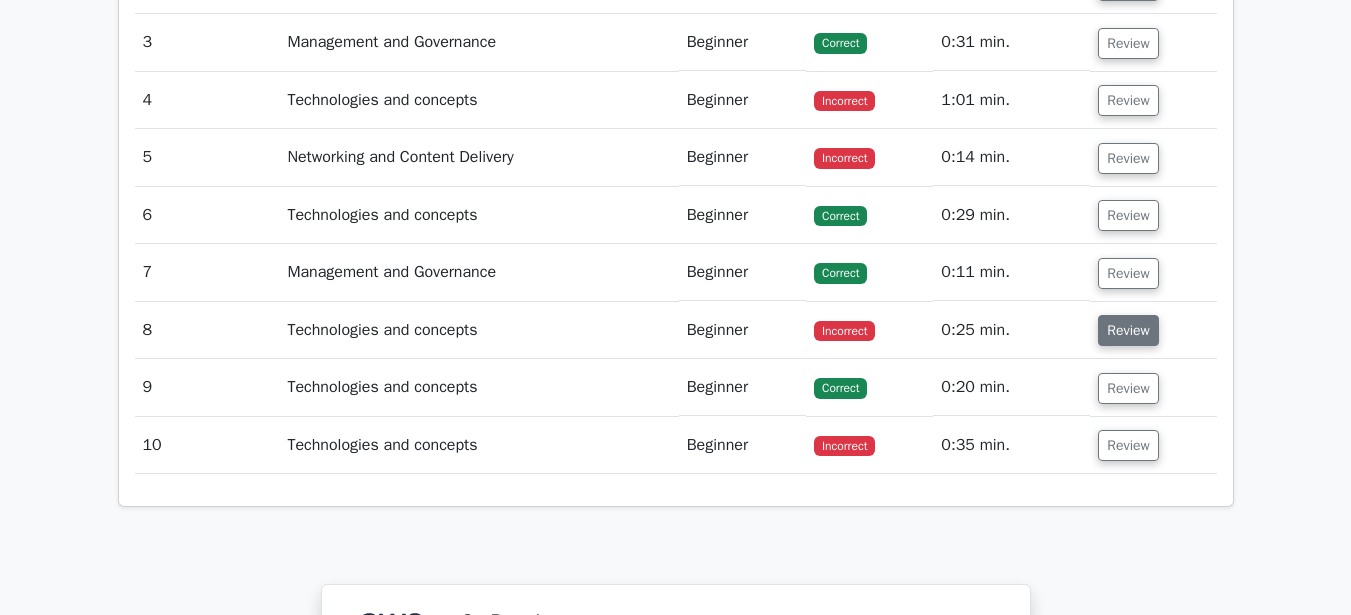 click on "Review" at bounding box center (1128, 330) 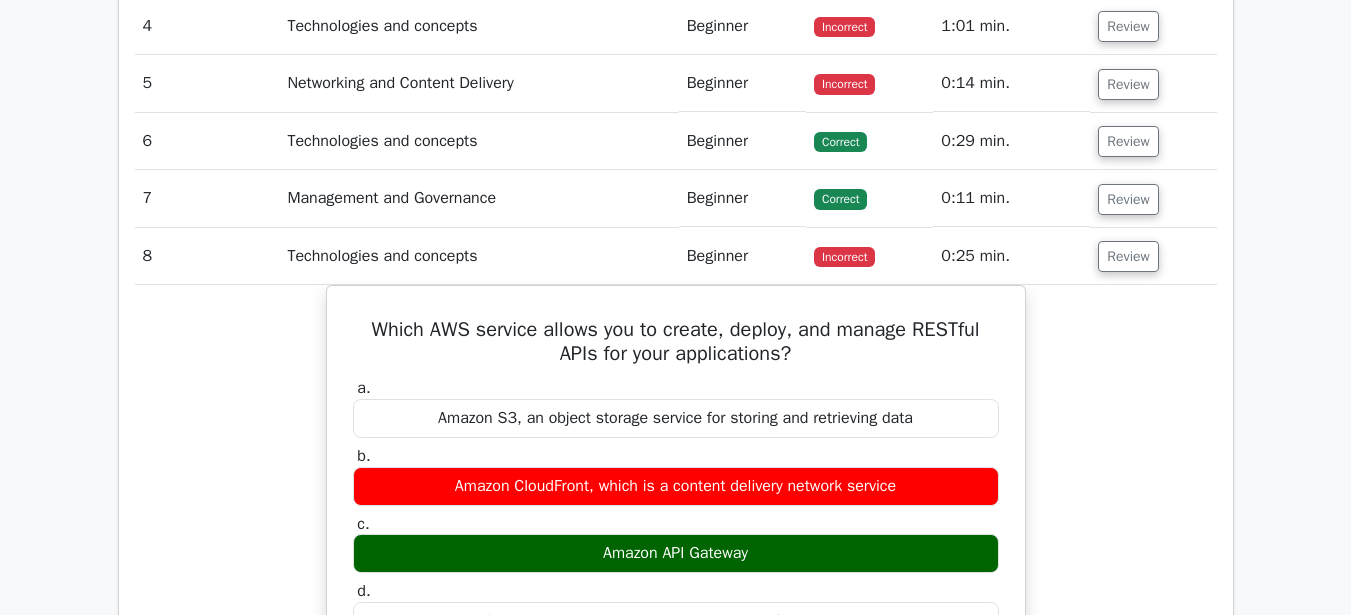 scroll, scrollTop: 2515, scrollLeft: 0, axis: vertical 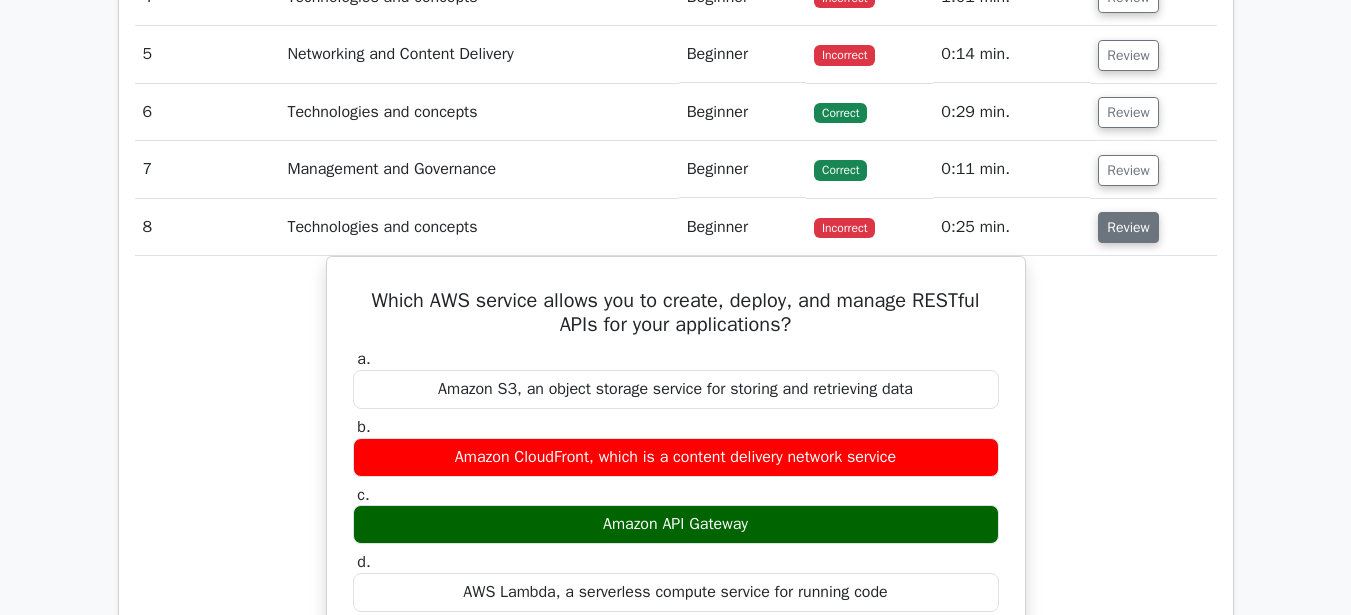 click on "Review" at bounding box center (1128, 227) 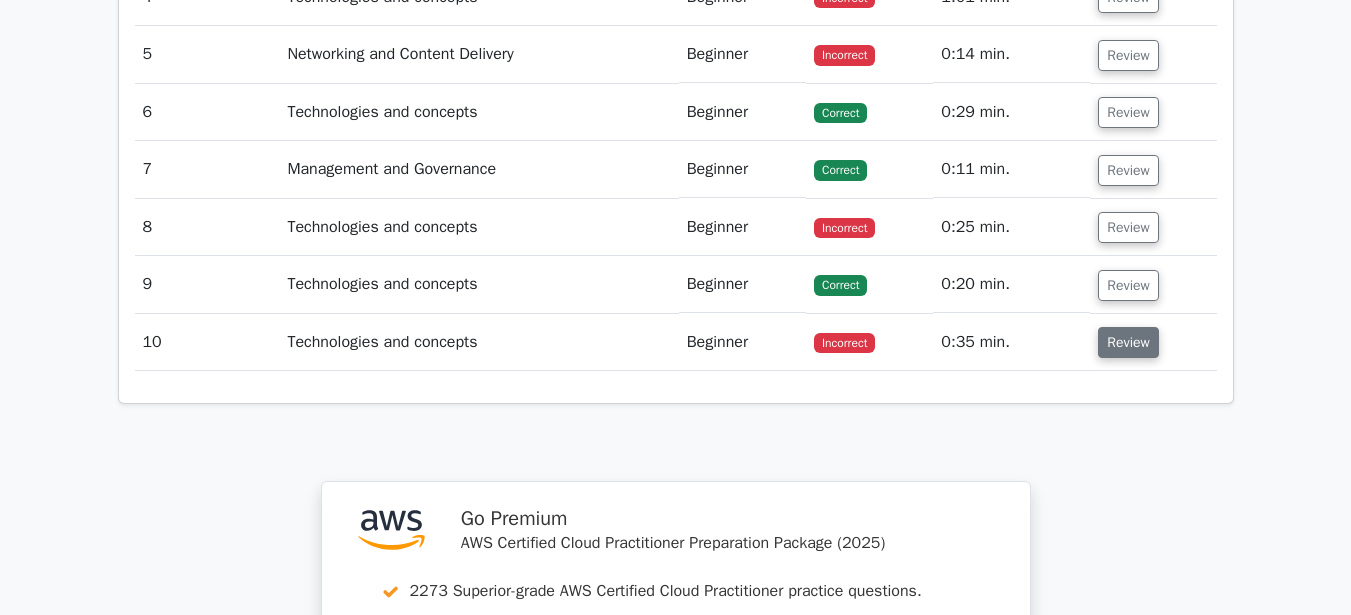 click on "Review" at bounding box center (1128, 342) 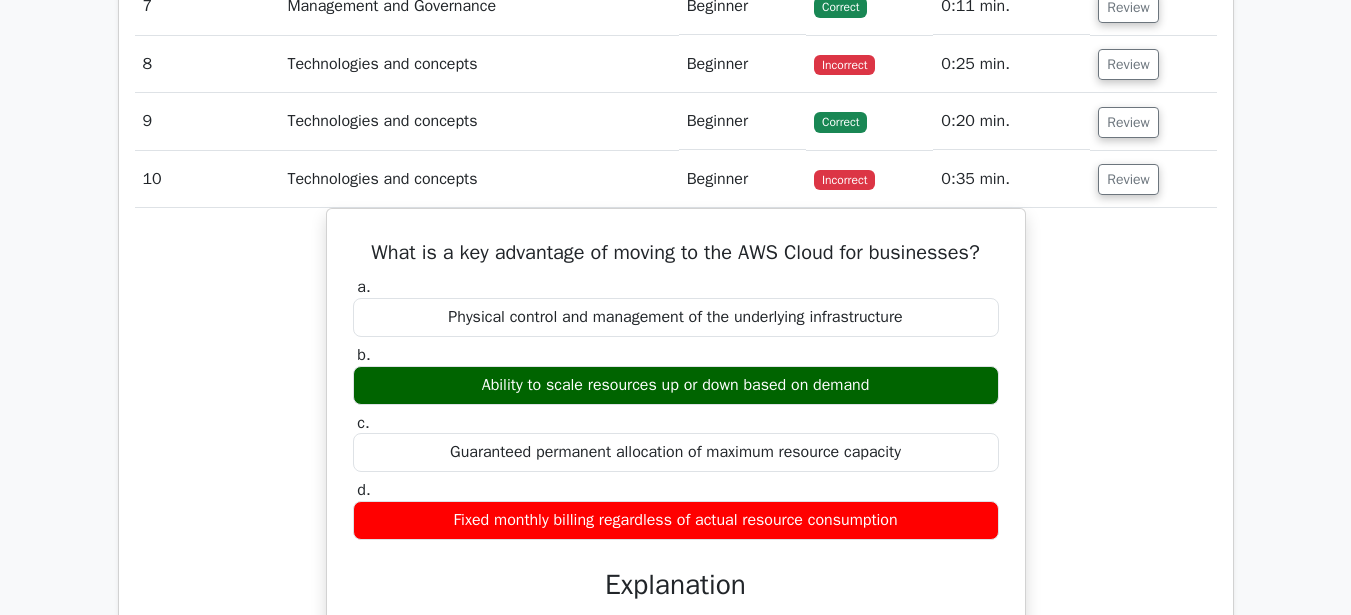 scroll, scrollTop: 2691, scrollLeft: 0, axis: vertical 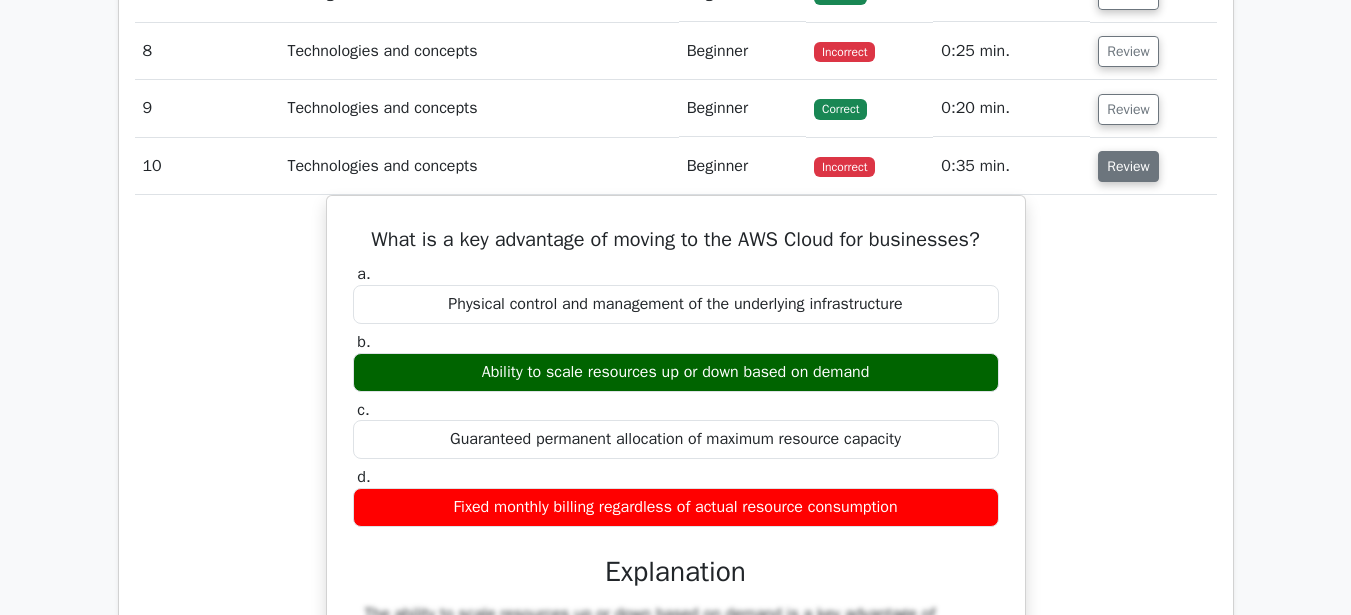click on "Review" at bounding box center (1128, 166) 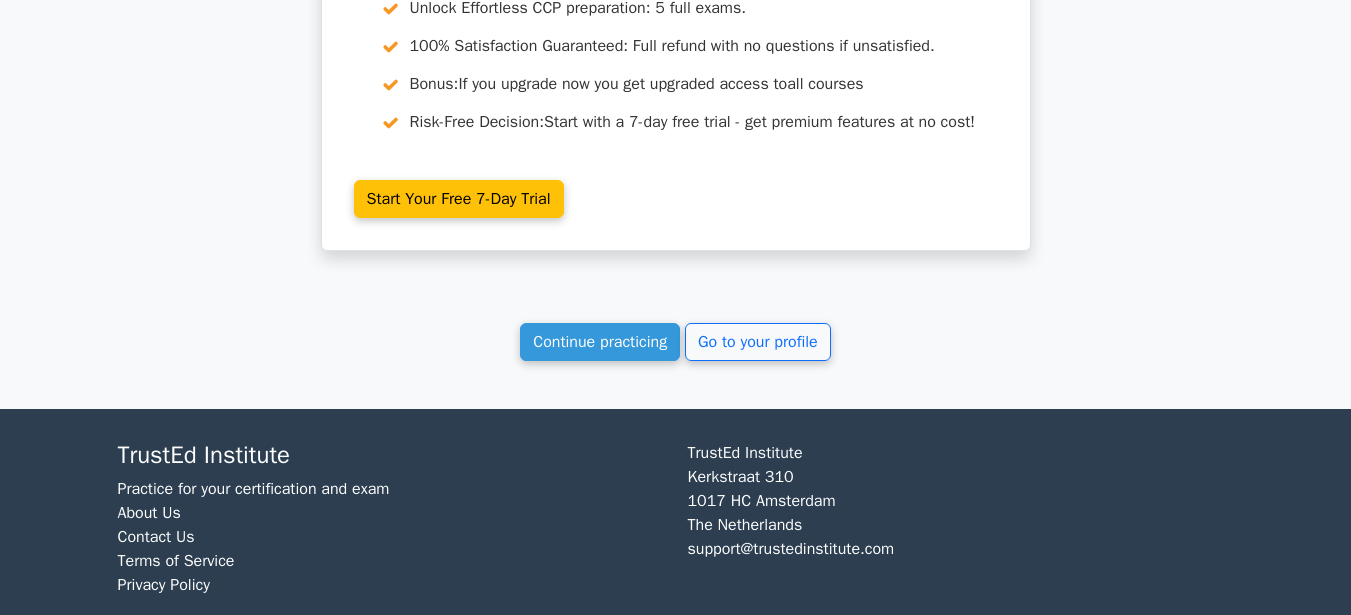 scroll, scrollTop: 3168, scrollLeft: 0, axis: vertical 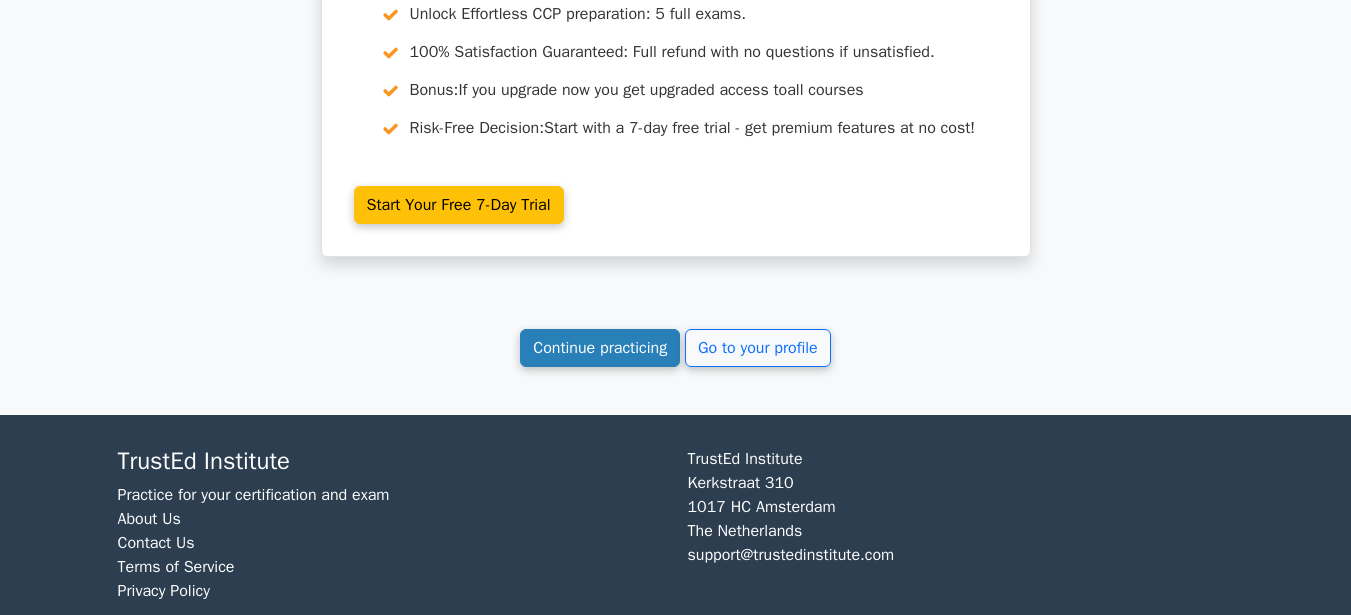 click on "Continue practicing" at bounding box center (600, 348) 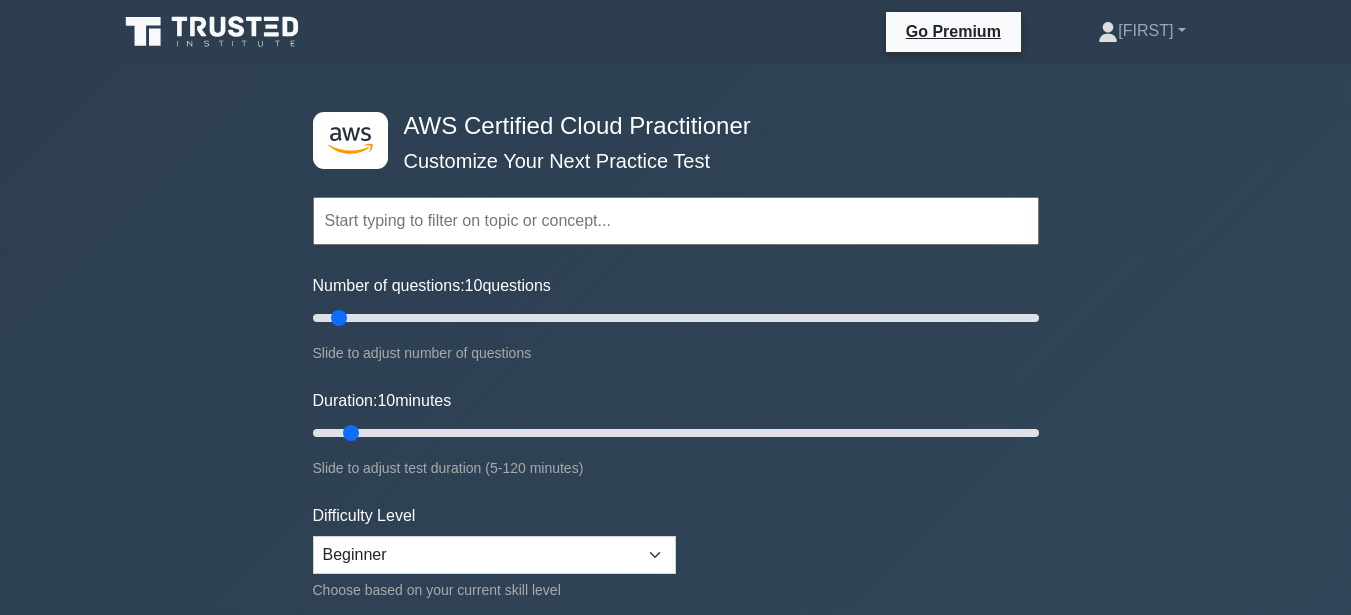 scroll, scrollTop: 0, scrollLeft: 0, axis: both 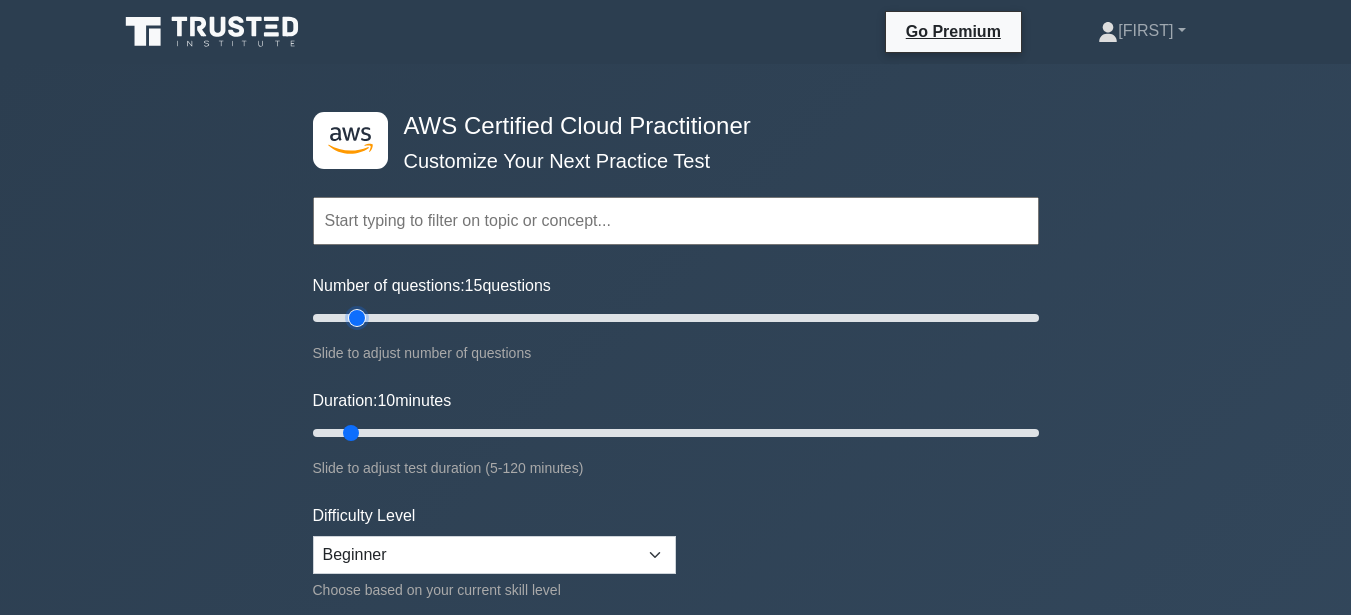 drag, startPoint x: 339, startPoint y: 323, endPoint x: 356, endPoint y: 323, distance: 17 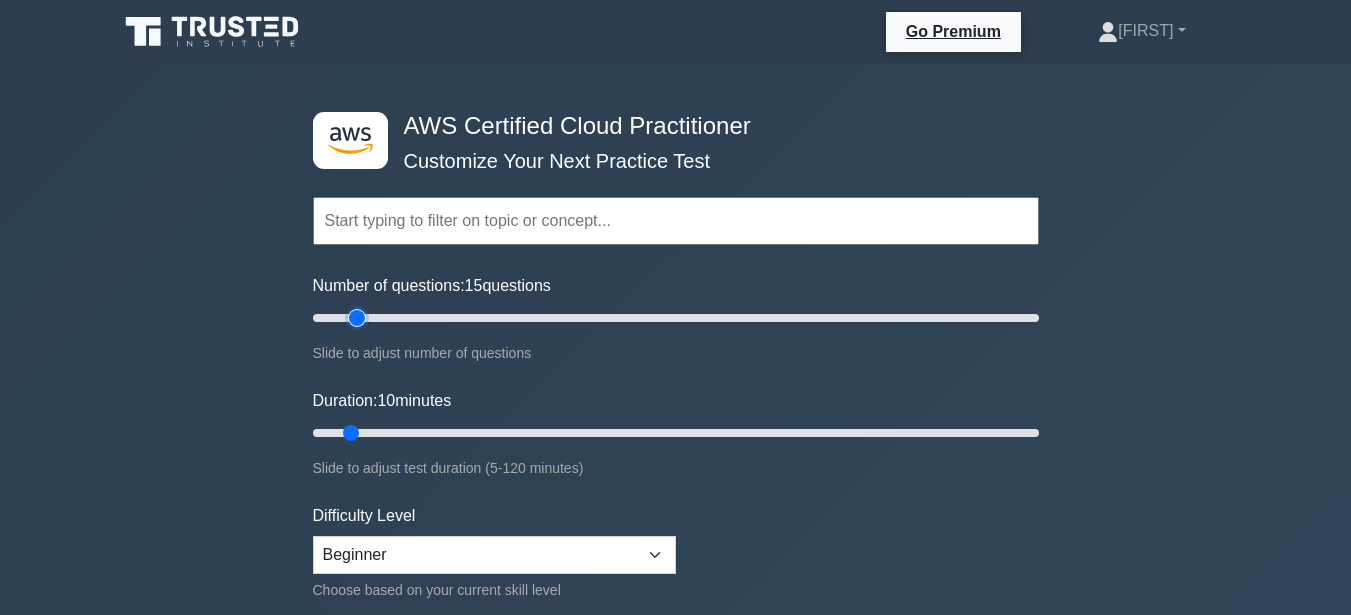 type on "15" 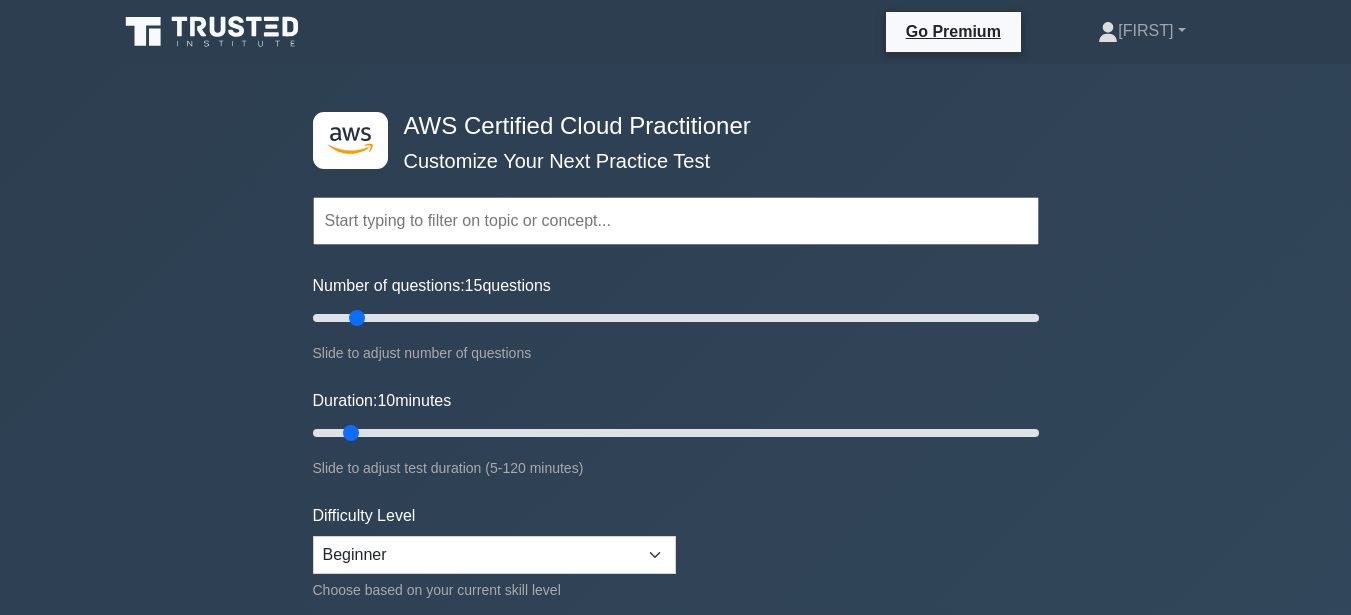click at bounding box center [676, 221] 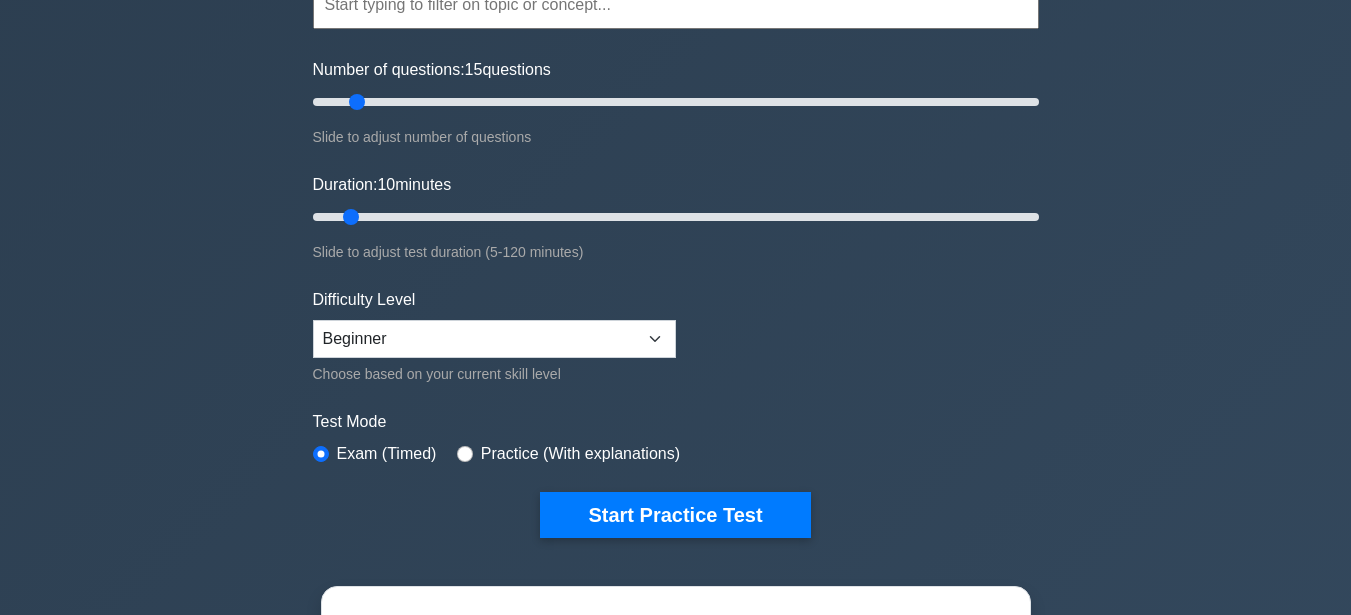 scroll, scrollTop: 206, scrollLeft: 0, axis: vertical 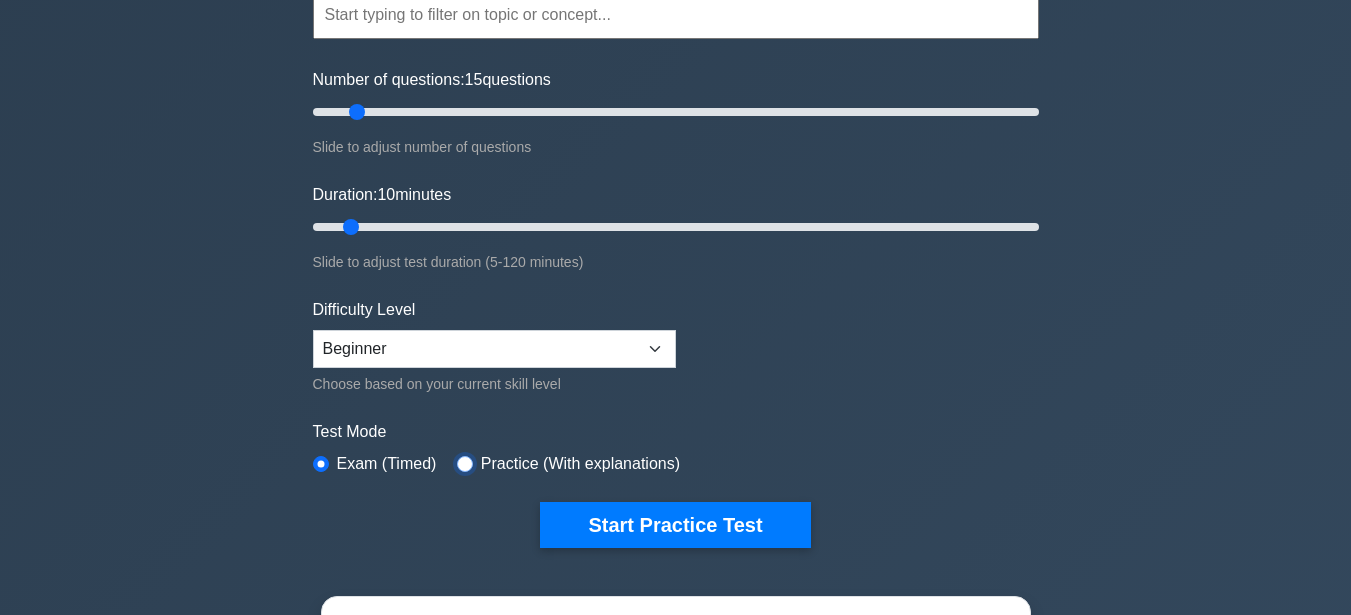 click at bounding box center [465, 464] 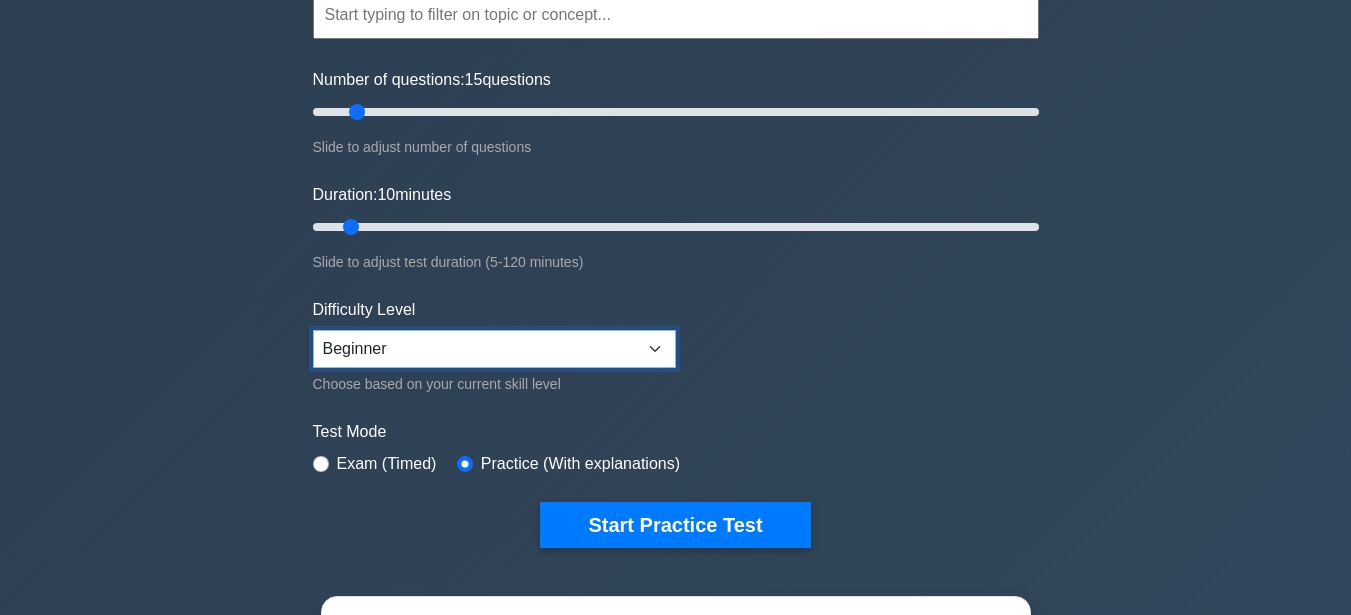 click on "Beginner
Intermediate
Expert" at bounding box center (494, 349) 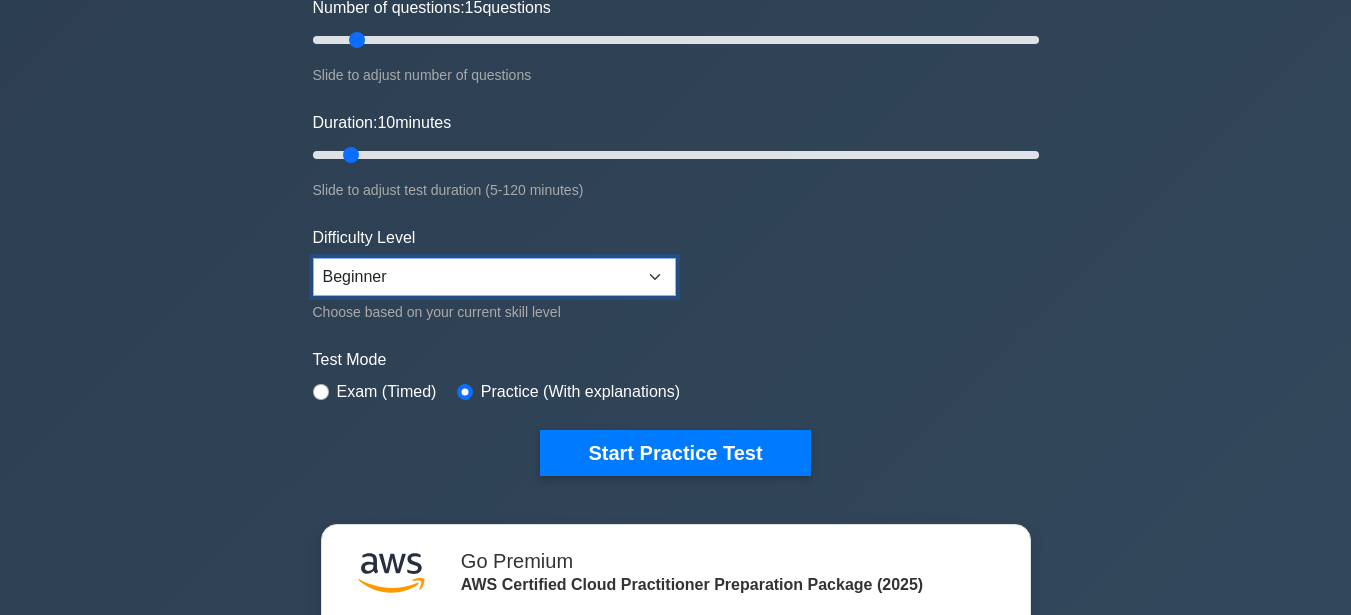 scroll, scrollTop: 288, scrollLeft: 0, axis: vertical 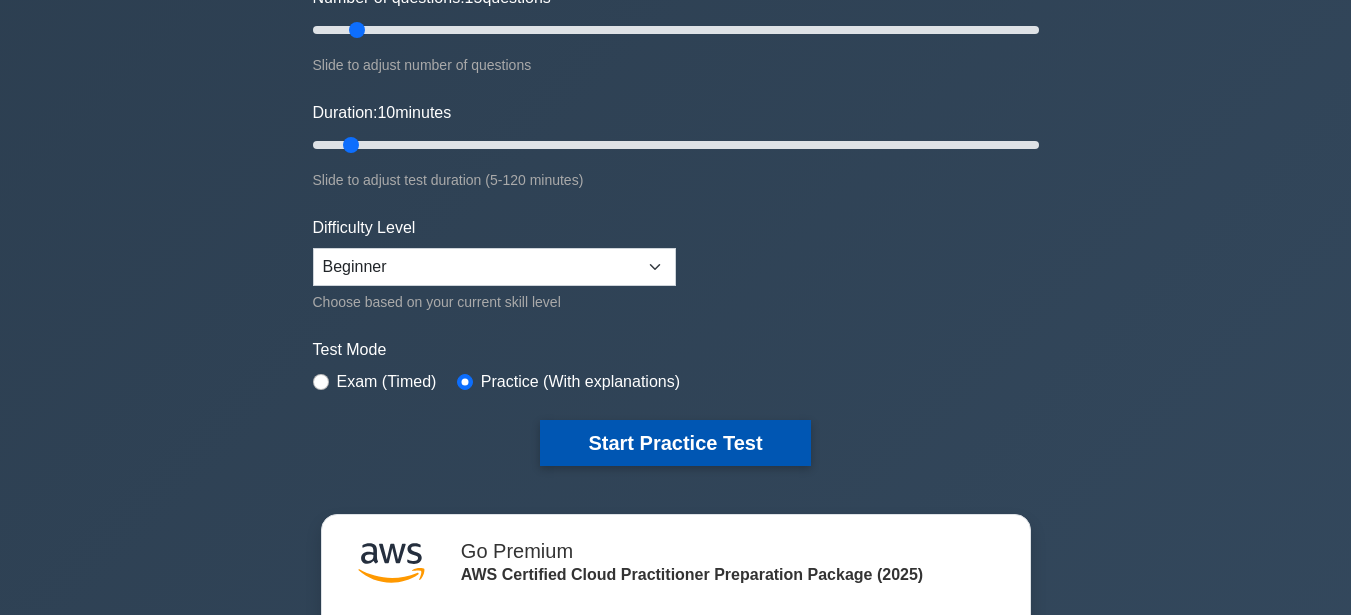 click on "Start Practice Test" at bounding box center (675, 443) 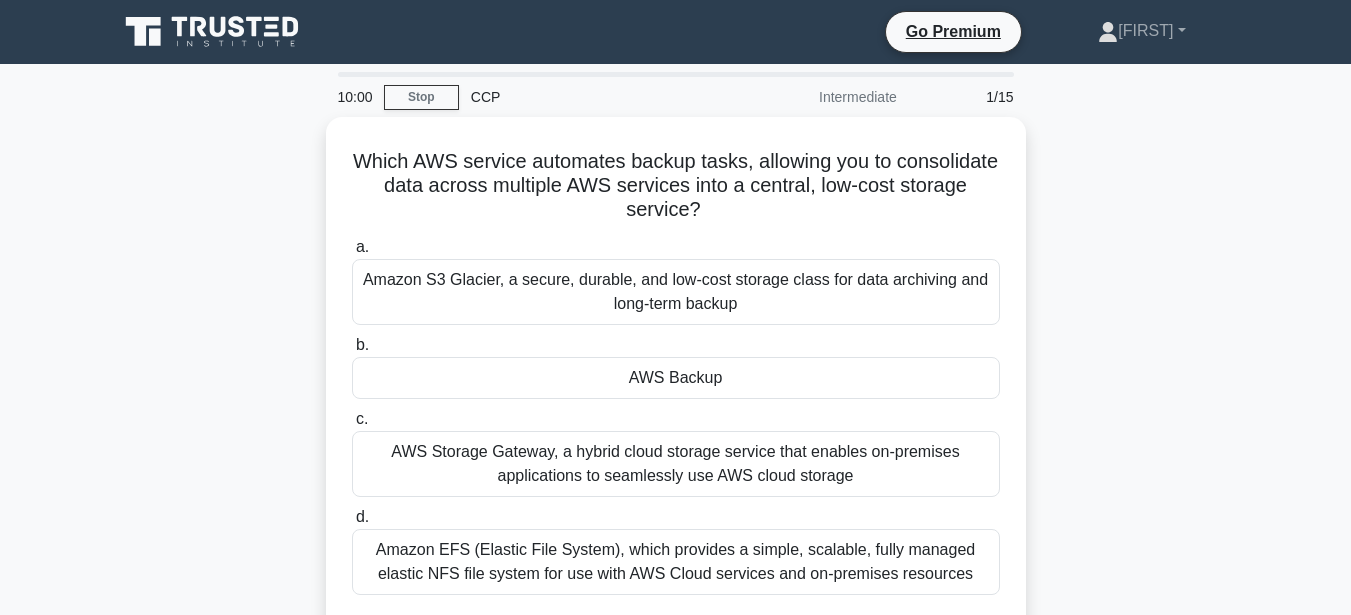 scroll, scrollTop: 0, scrollLeft: 0, axis: both 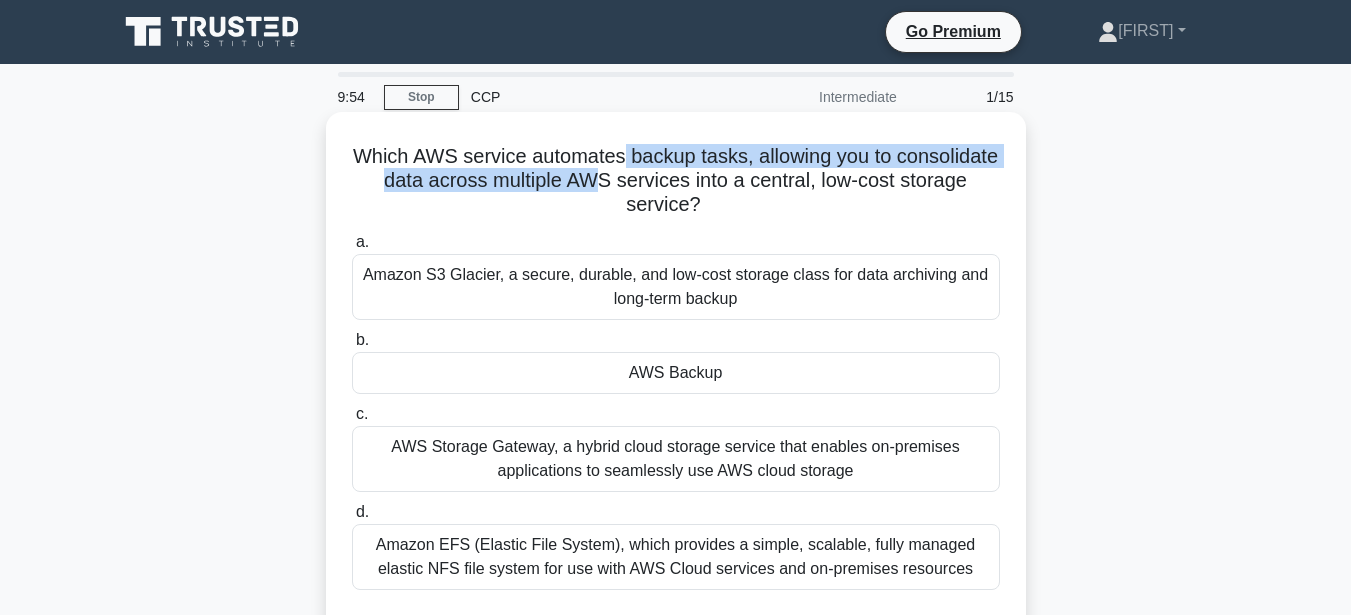 drag, startPoint x: 678, startPoint y: 156, endPoint x: 694, endPoint y: 182, distance: 30.528675 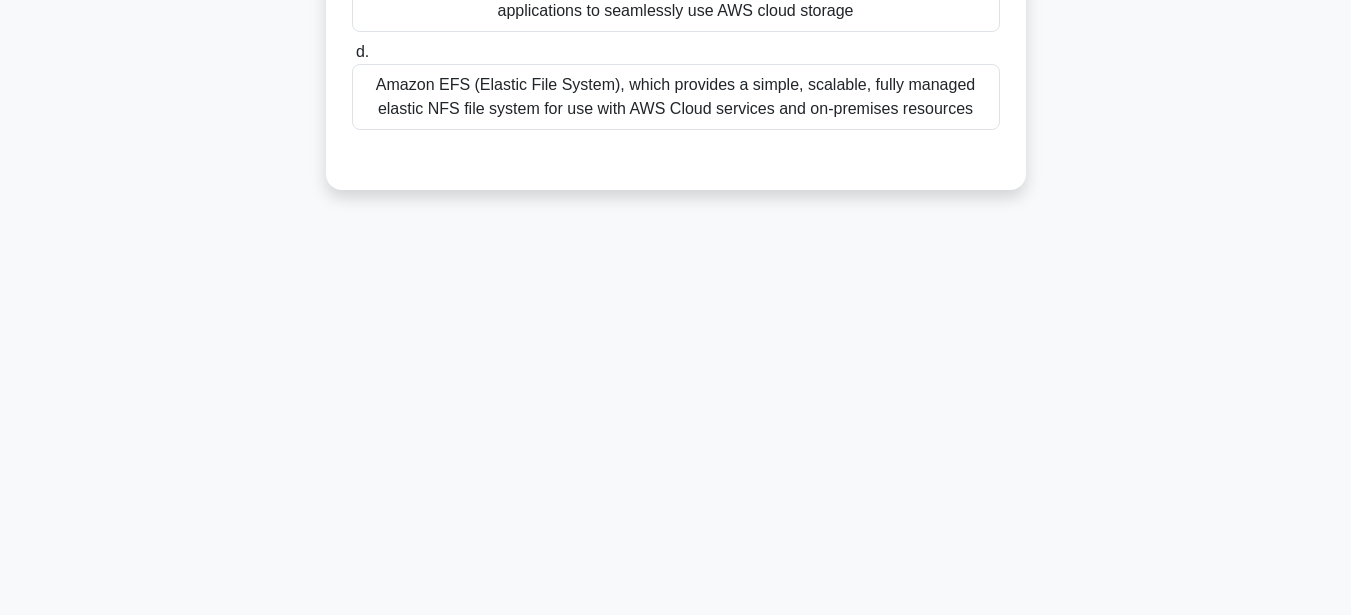 scroll, scrollTop: 0, scrollLeft: 0, axis: both 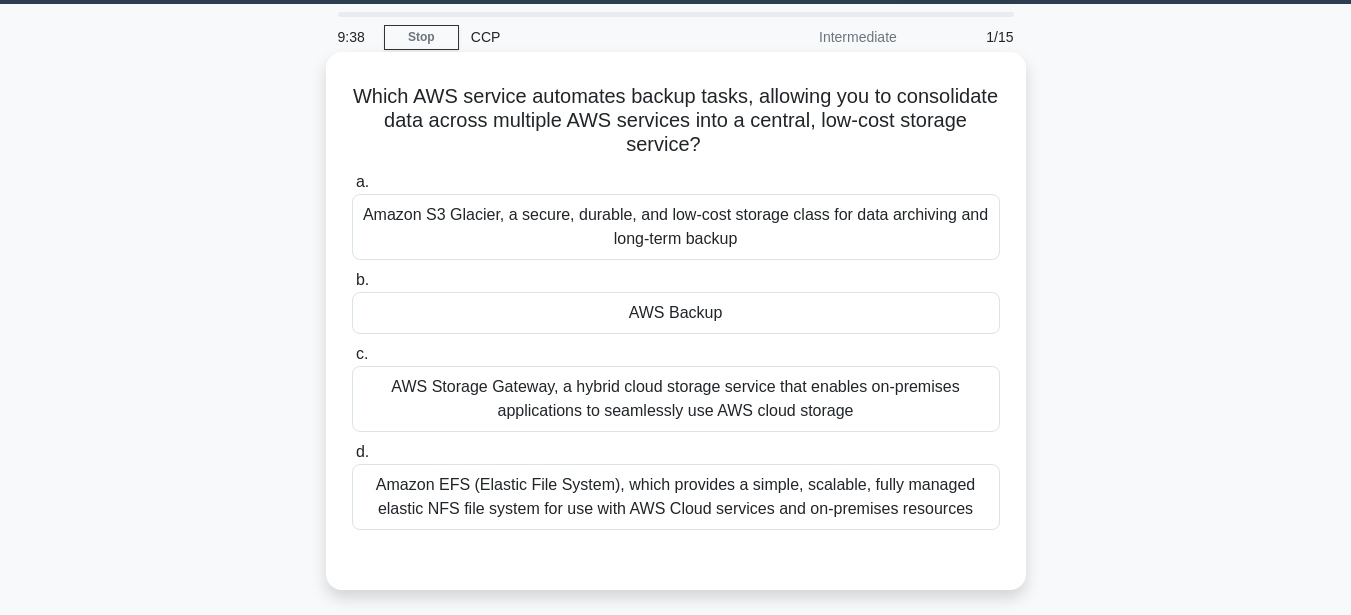 click on "AWS Backup" at bounding box center (676, 313) 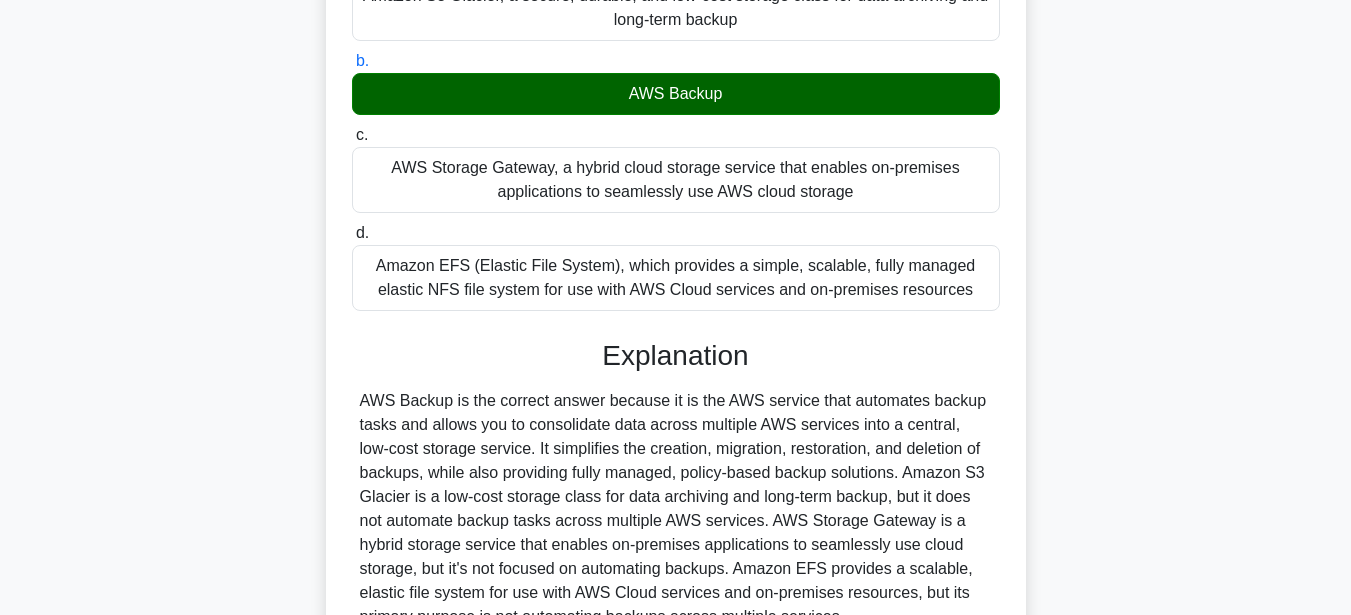 scroll, scrollTop: 475, scrollLeft: 0, axis: vertical 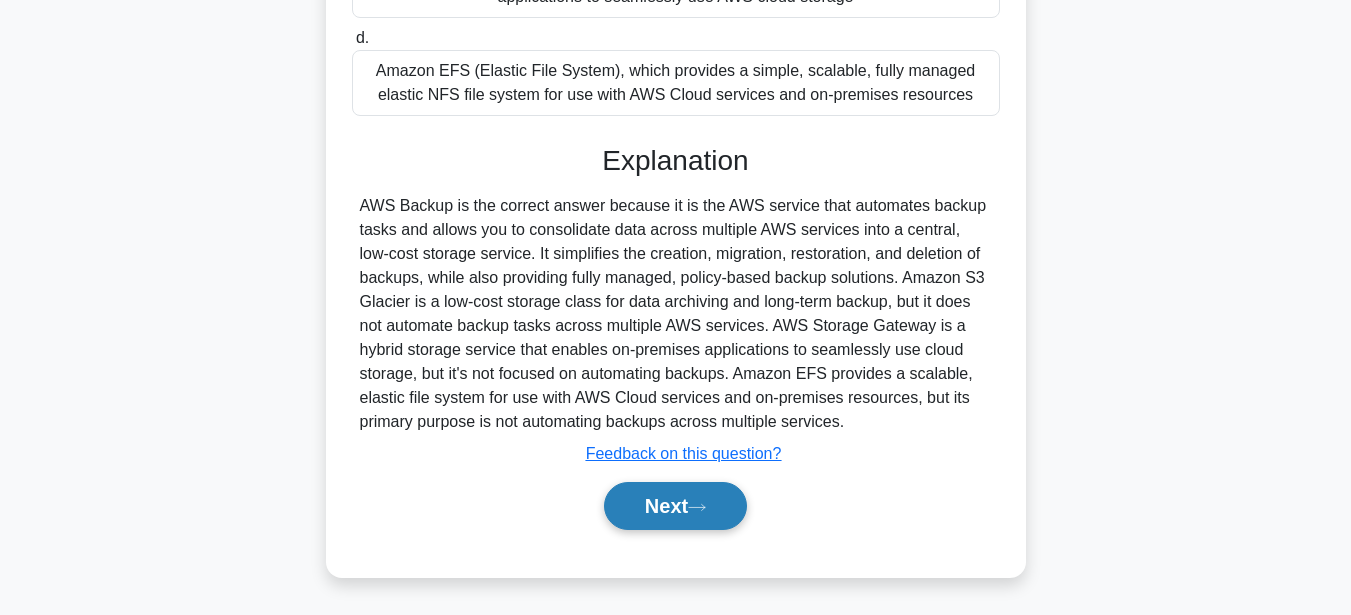 click on "Next" at bounding box center [675, 506] 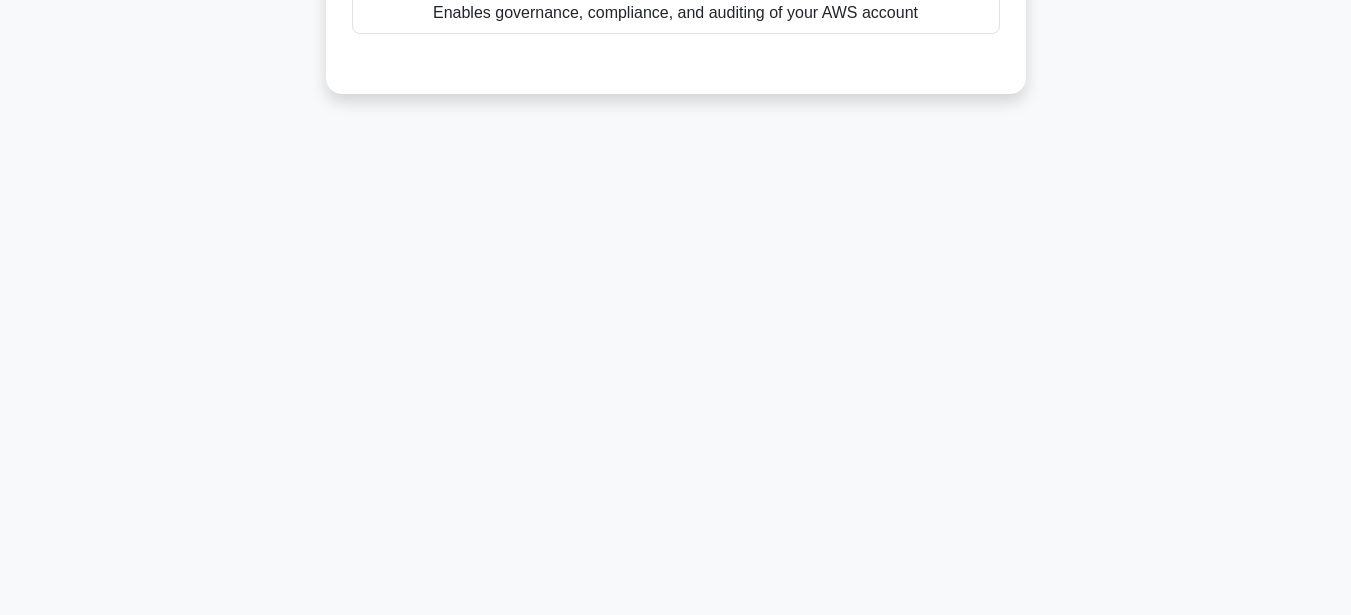 scroll, scrollTop: 465, scrollLeft: 0, axis: vertical 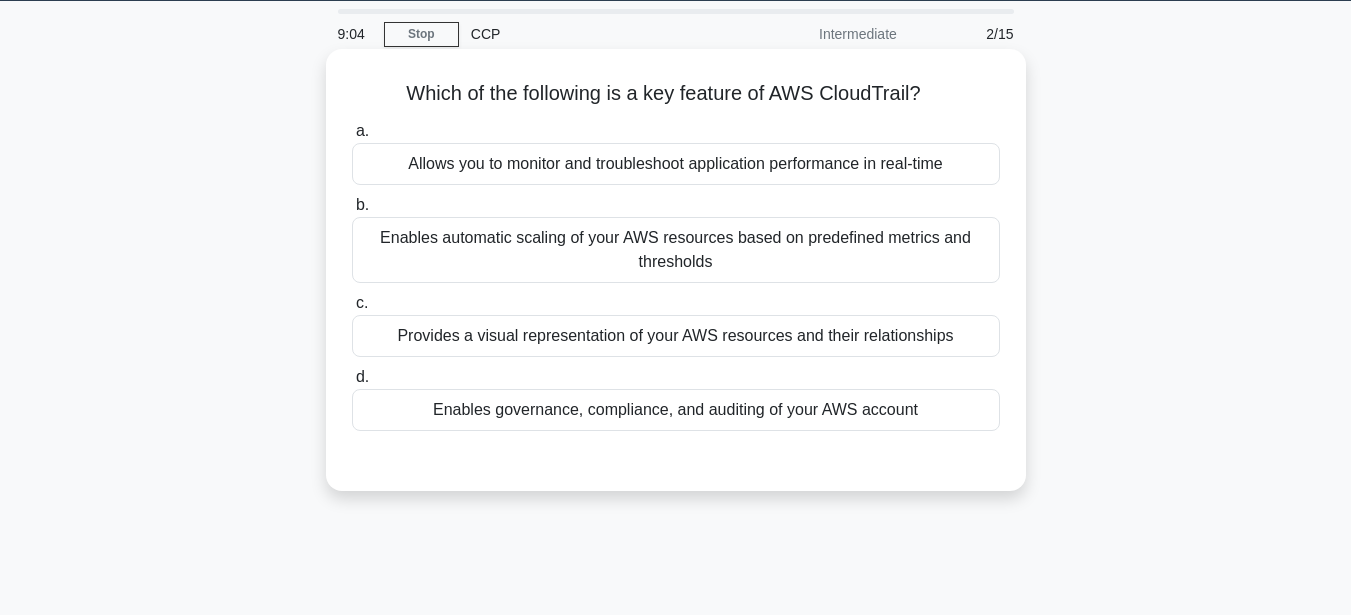 click on "Provides a visual representation of your AWS resources and their relationships" at bounding box center [676, 336] 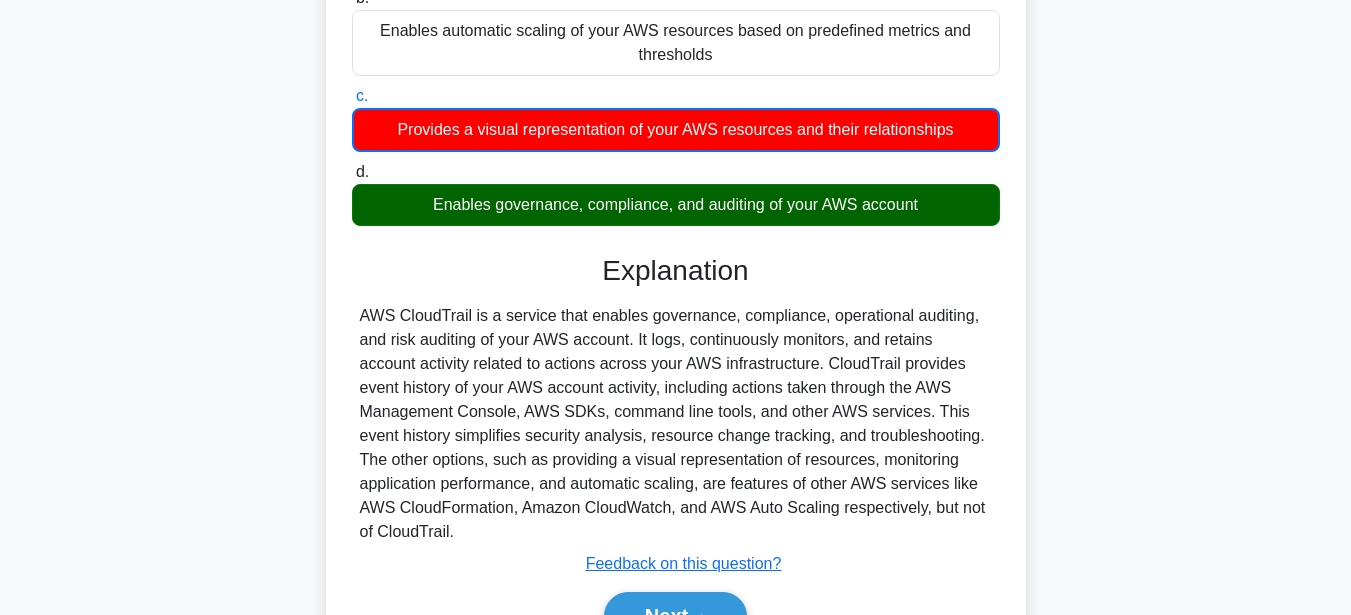 scroll, scrollTop: 276, scrollLeft: 0, axis: vertical 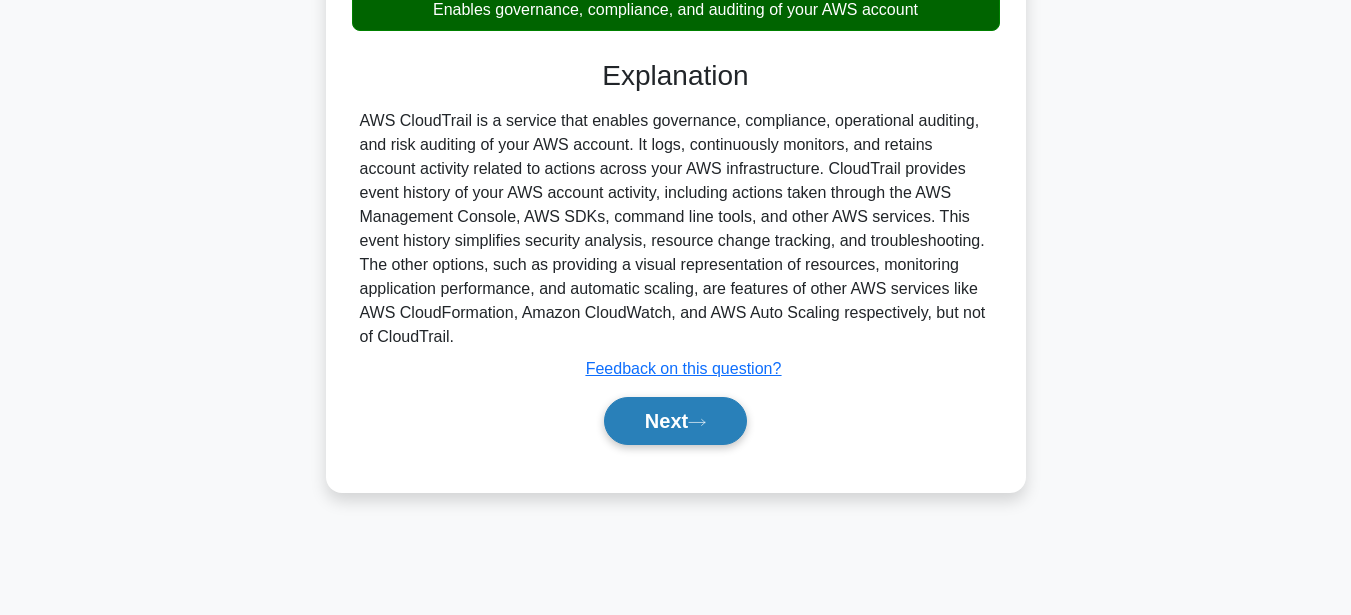 click on "Next" at bounding box center (675, 421) 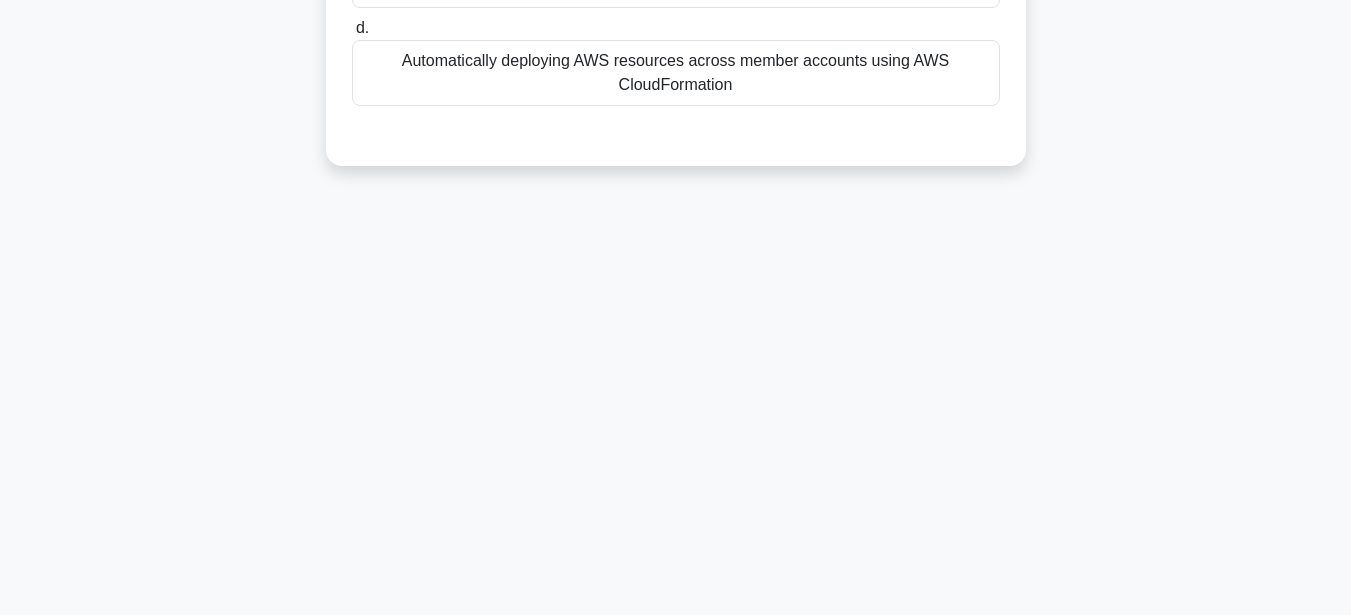 scroll, scrollTop: 0, scrollLeft: 0, axis: both 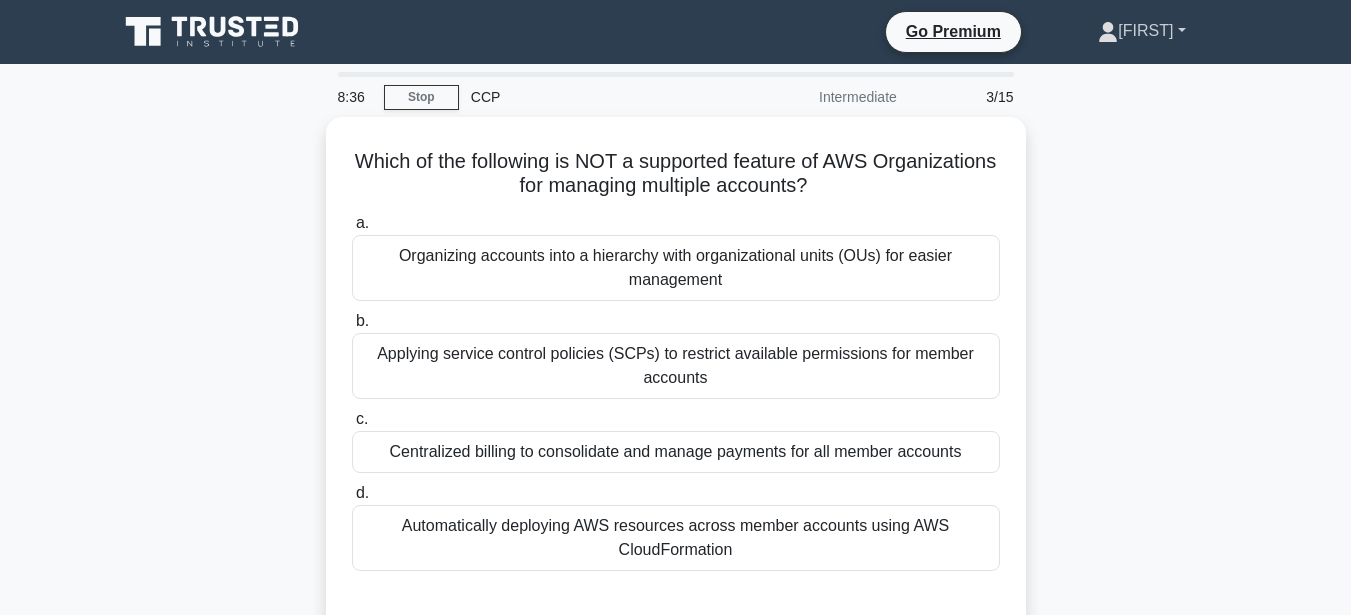 click on "[FIRST]" at bounding box center [1141, 31] 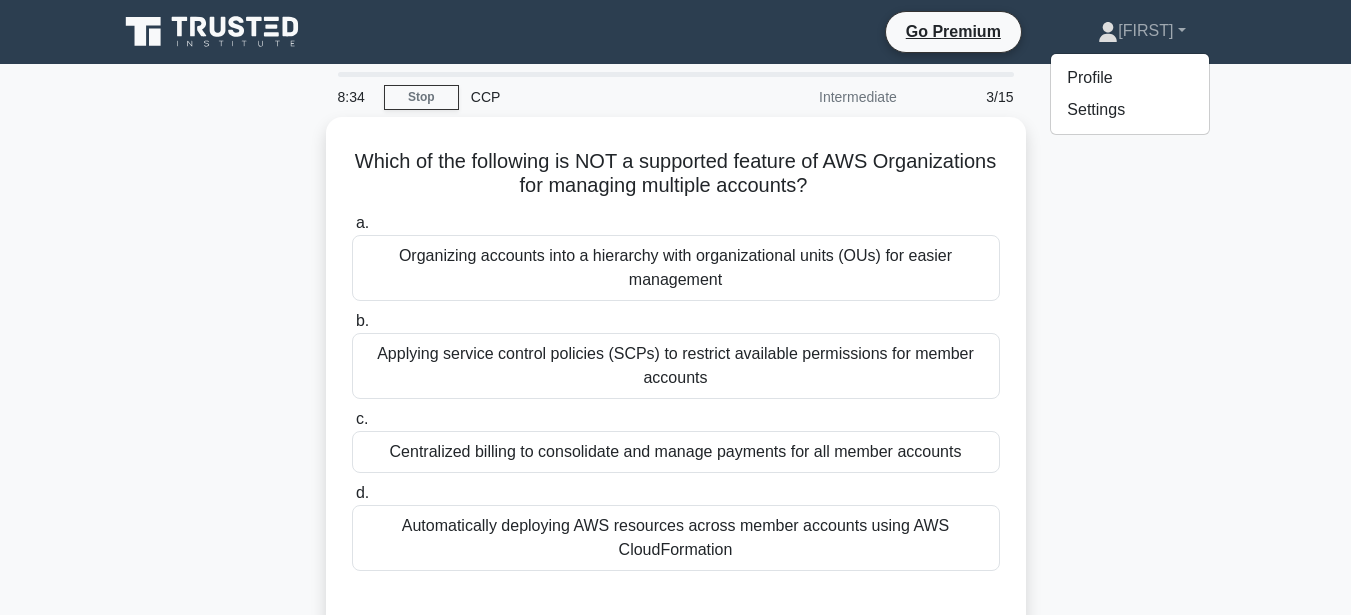 click on "Which of the following is NOT a supported feature of AWS Organizations for managing multiple accounts?
.spinner_0XTQ{transform-origin:center;animation:spinner_y6GP .75s linear infinite}@keyframes spinner_y6GP{100%{transform:rotate(360deg)}}
a.
Organizing accounts into a hierarchy with organizational units (OUs) for easier management
b. c. d." at bounding box center [676, 386] 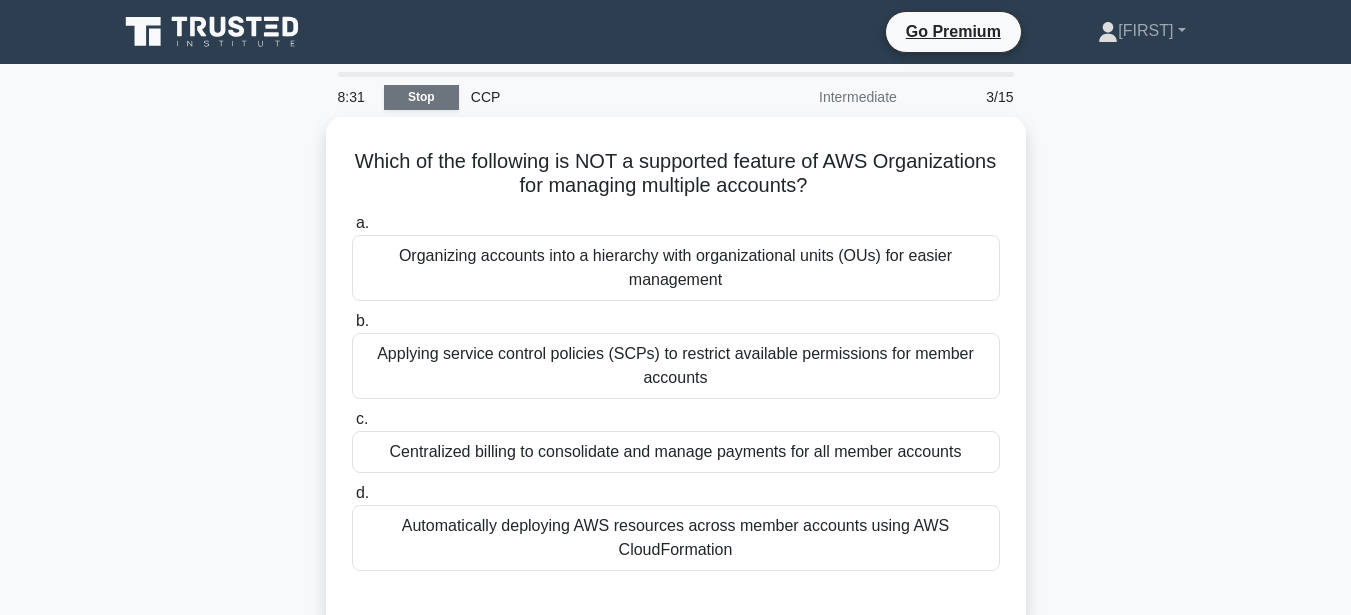 click on "Stop" at bounding box center [421, 97] 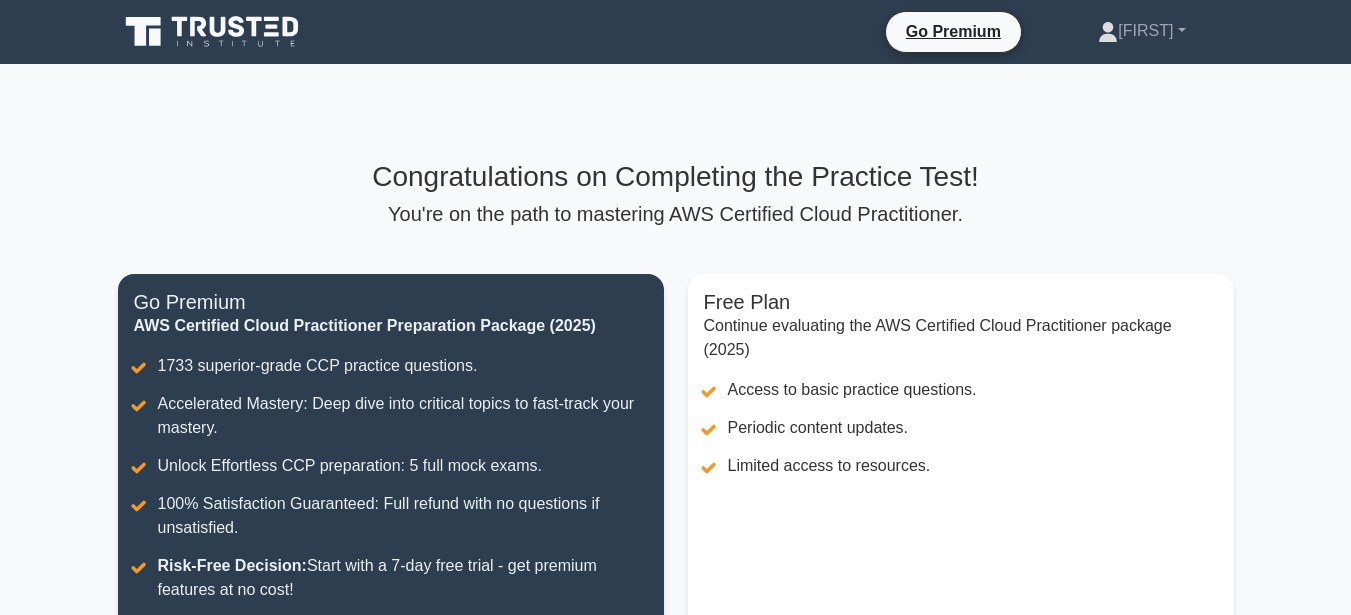 scroll, scrollTop: 0, scrollLeft: 0, axis: both 